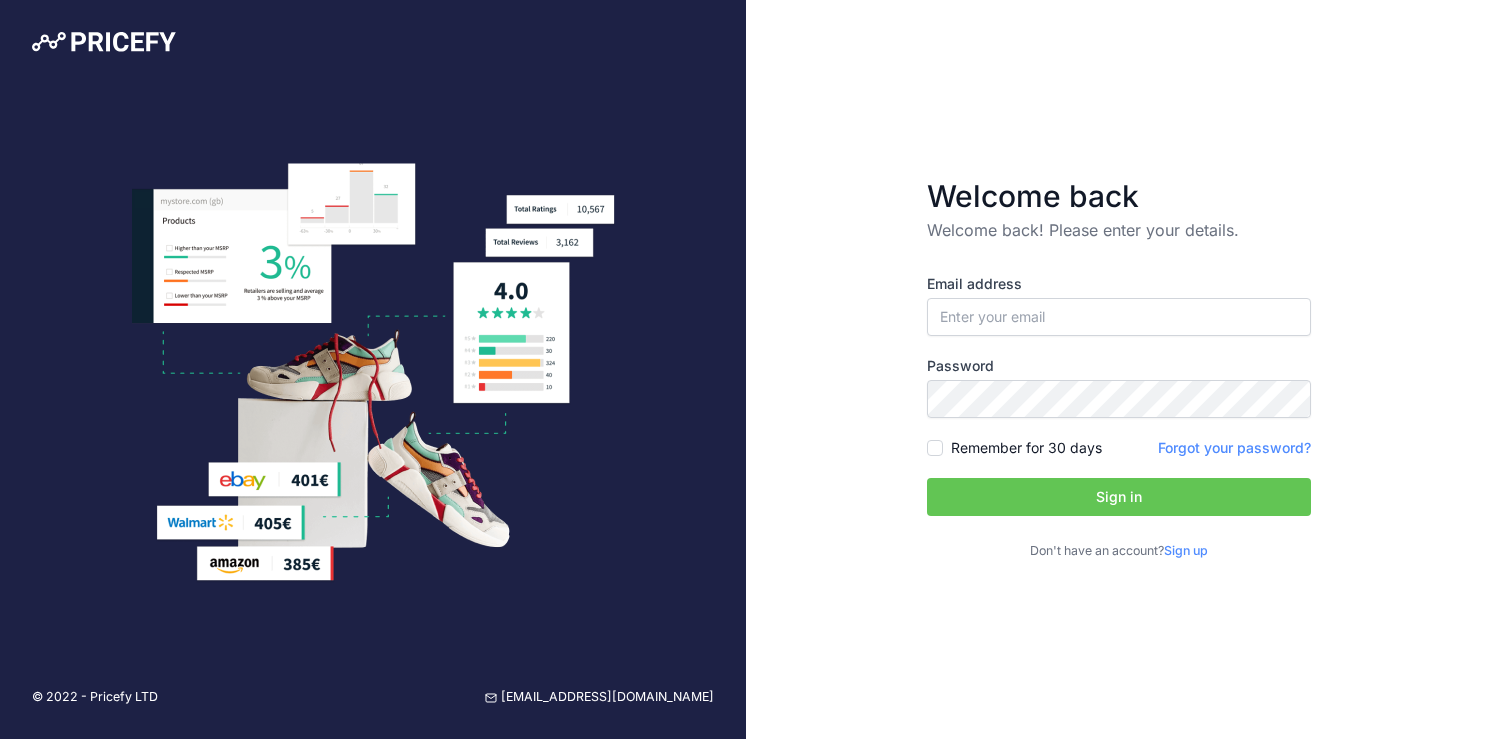 scroll, scrollTop: 0, scrollLeft: 0, axis: both 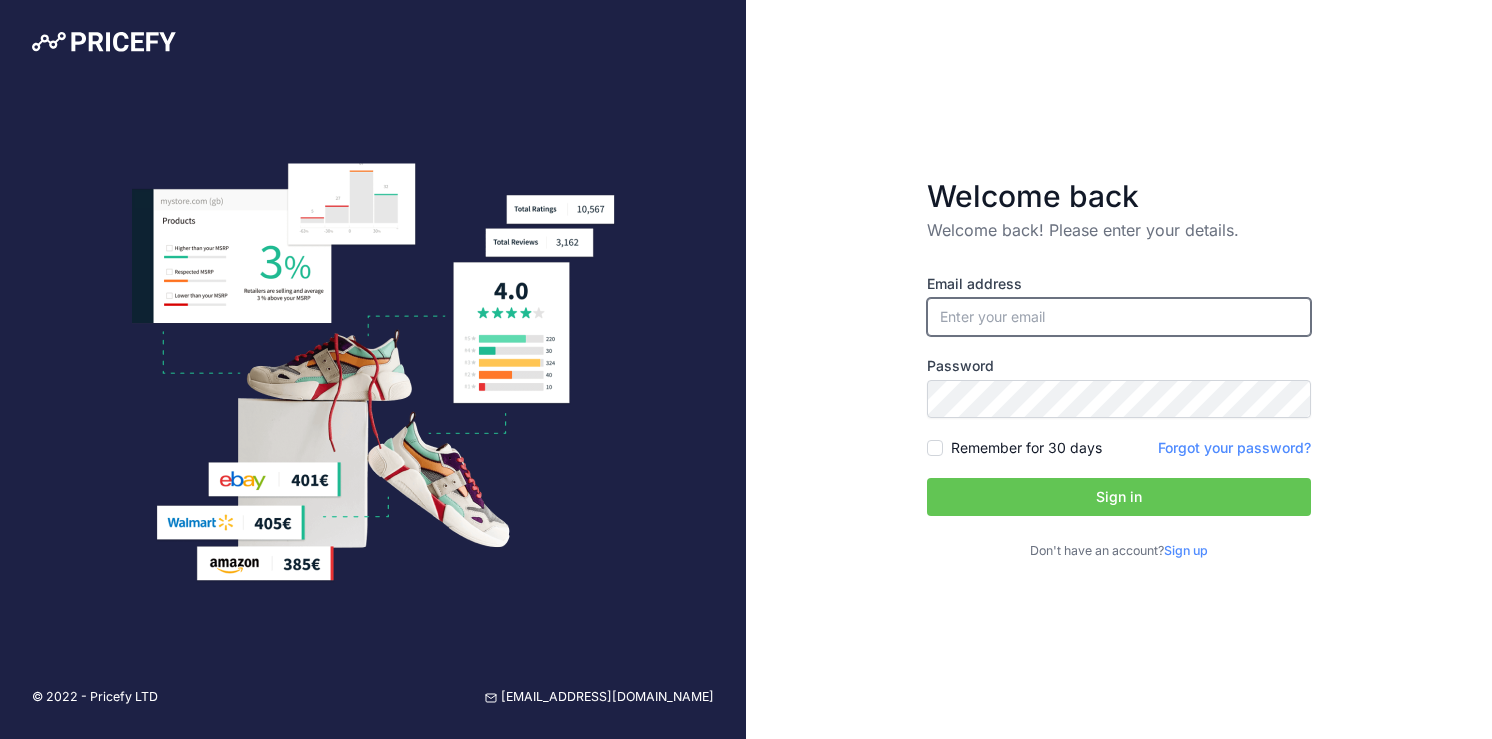 type on "[EMAIL_ADDRESS][DOMAIN_NAME]" 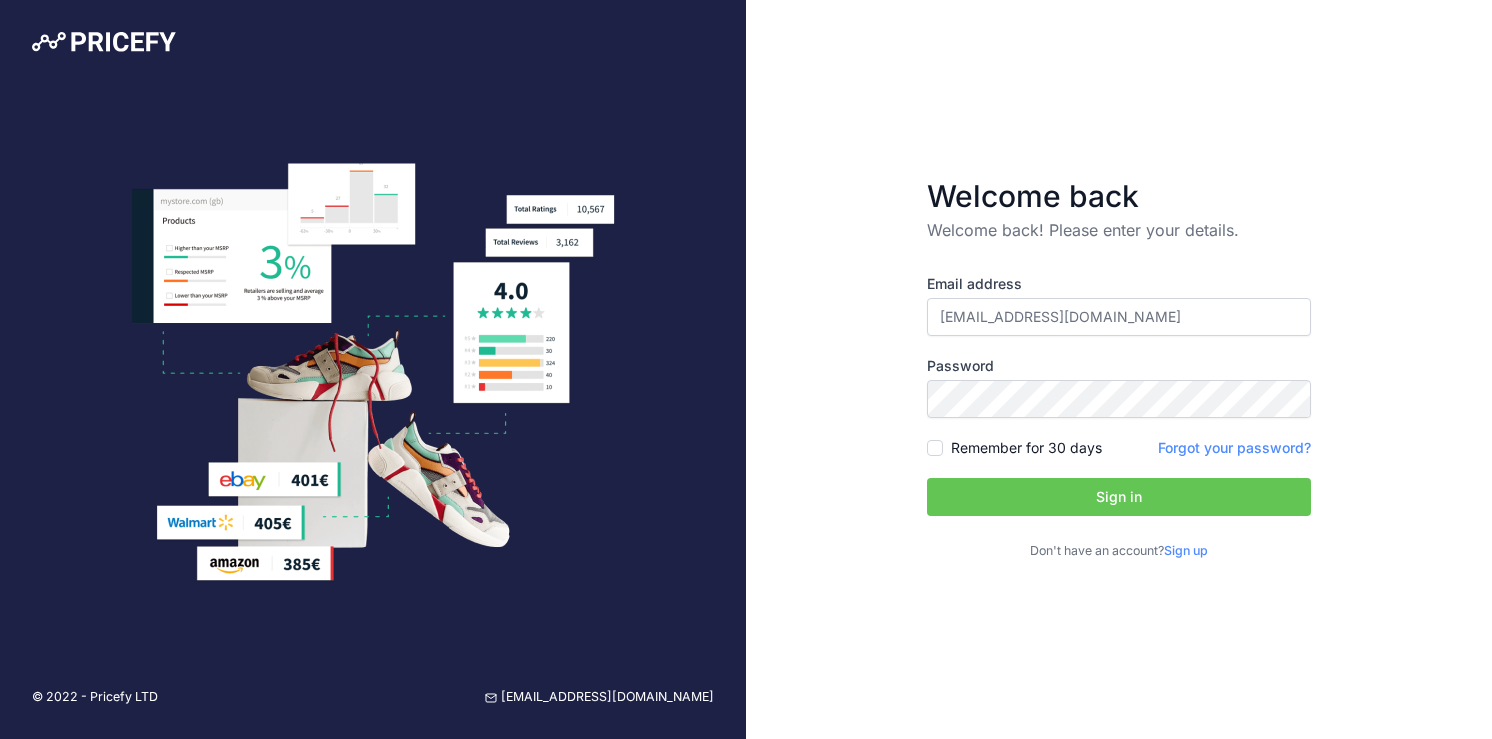 click on "Remember for 30 days" at bounding box center [1026, 448] 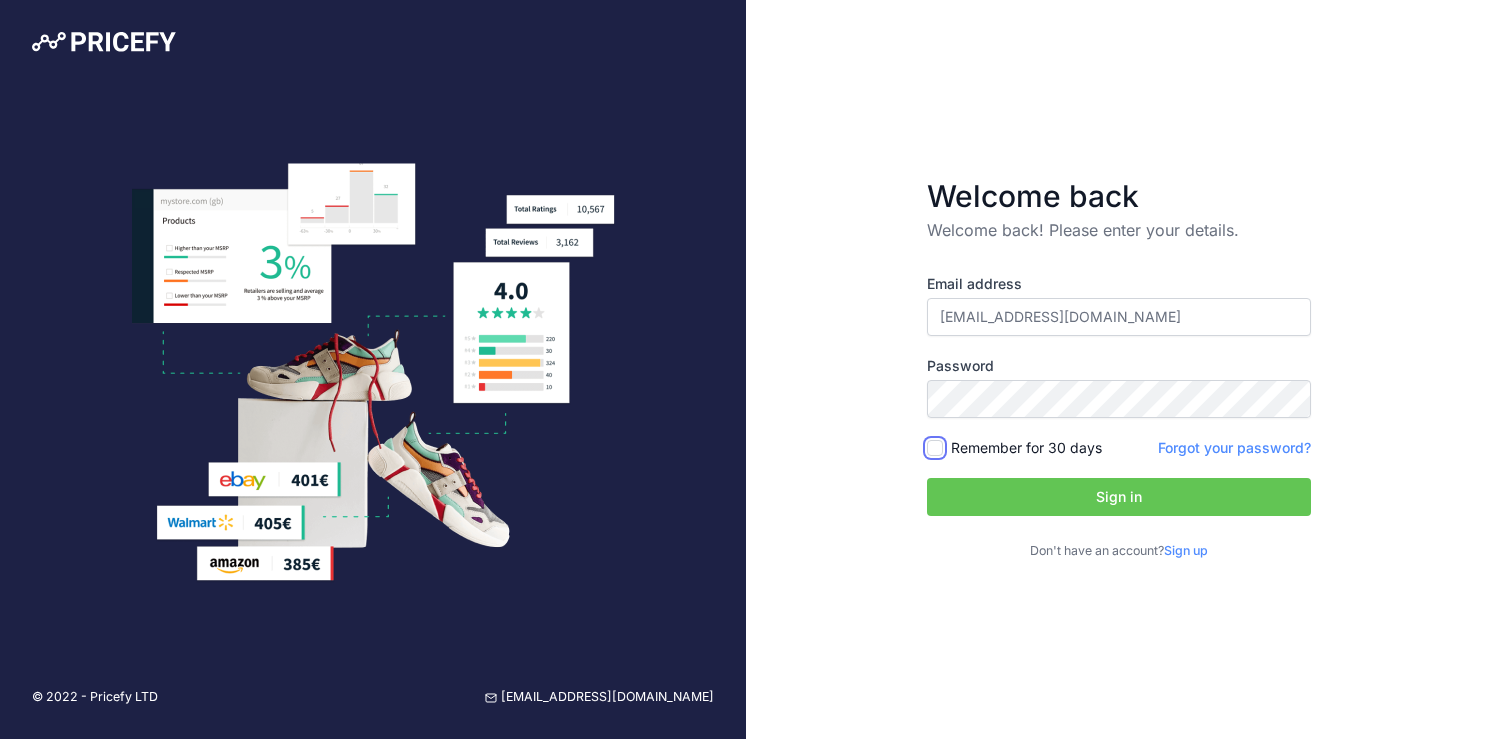 click on "Remember for 30 days" at bounding box center (935, 448) 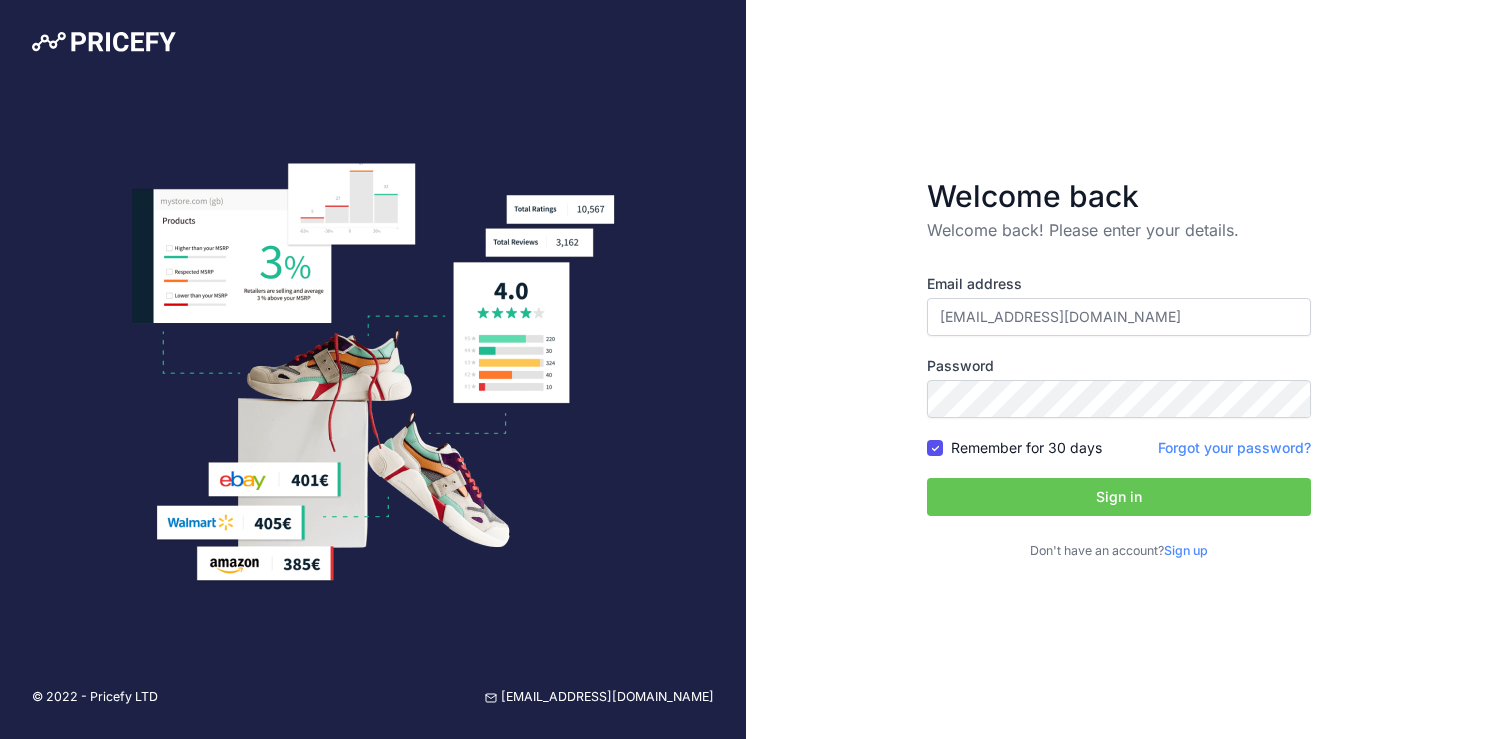 click on "Sign in" at bounding box center (1119, 497) 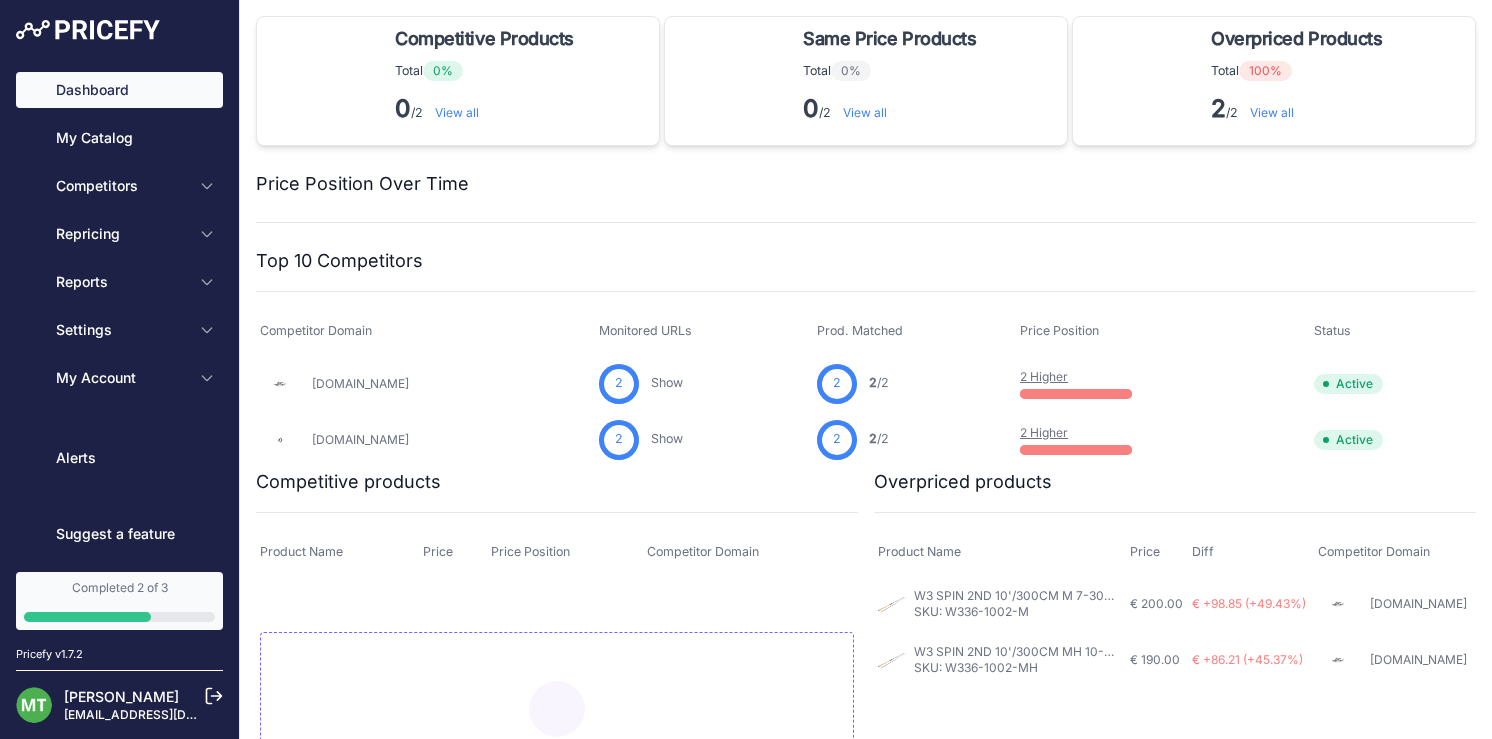 scroll, scrollTop: 0, scrollLeft: 0, axis: both 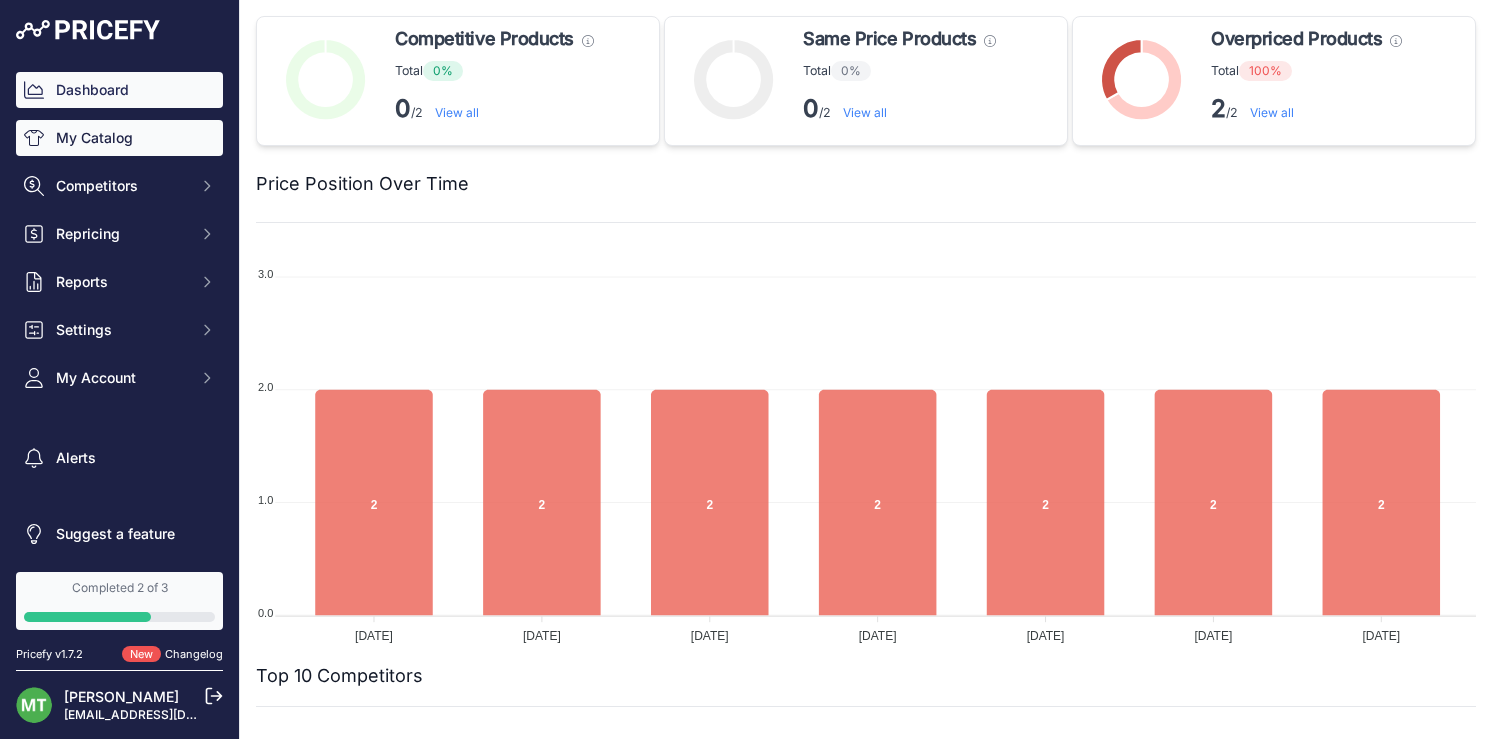 click on "My Catalog" at bounding box center [119, 138] 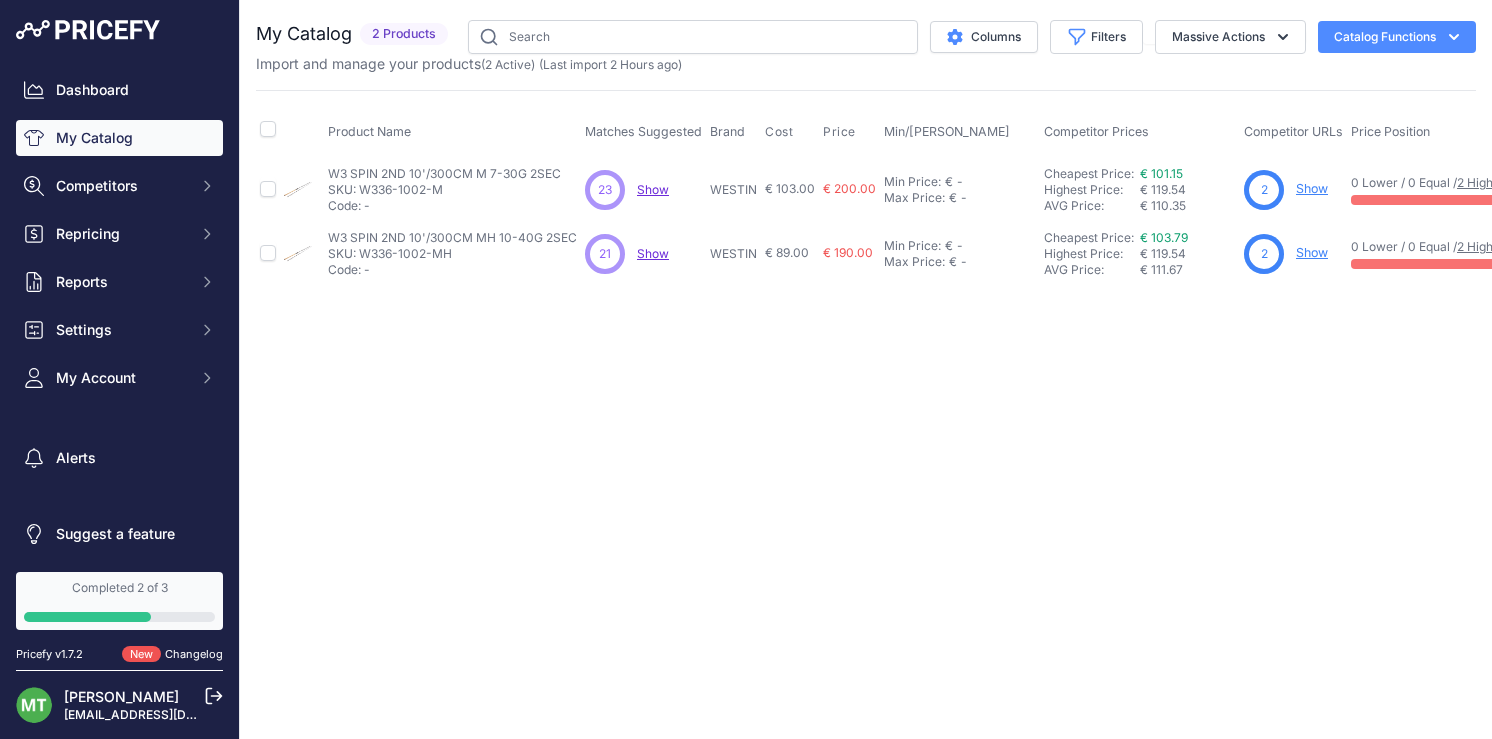 scroll, scrollTop: 0, scrollLeft: 0, axis: both 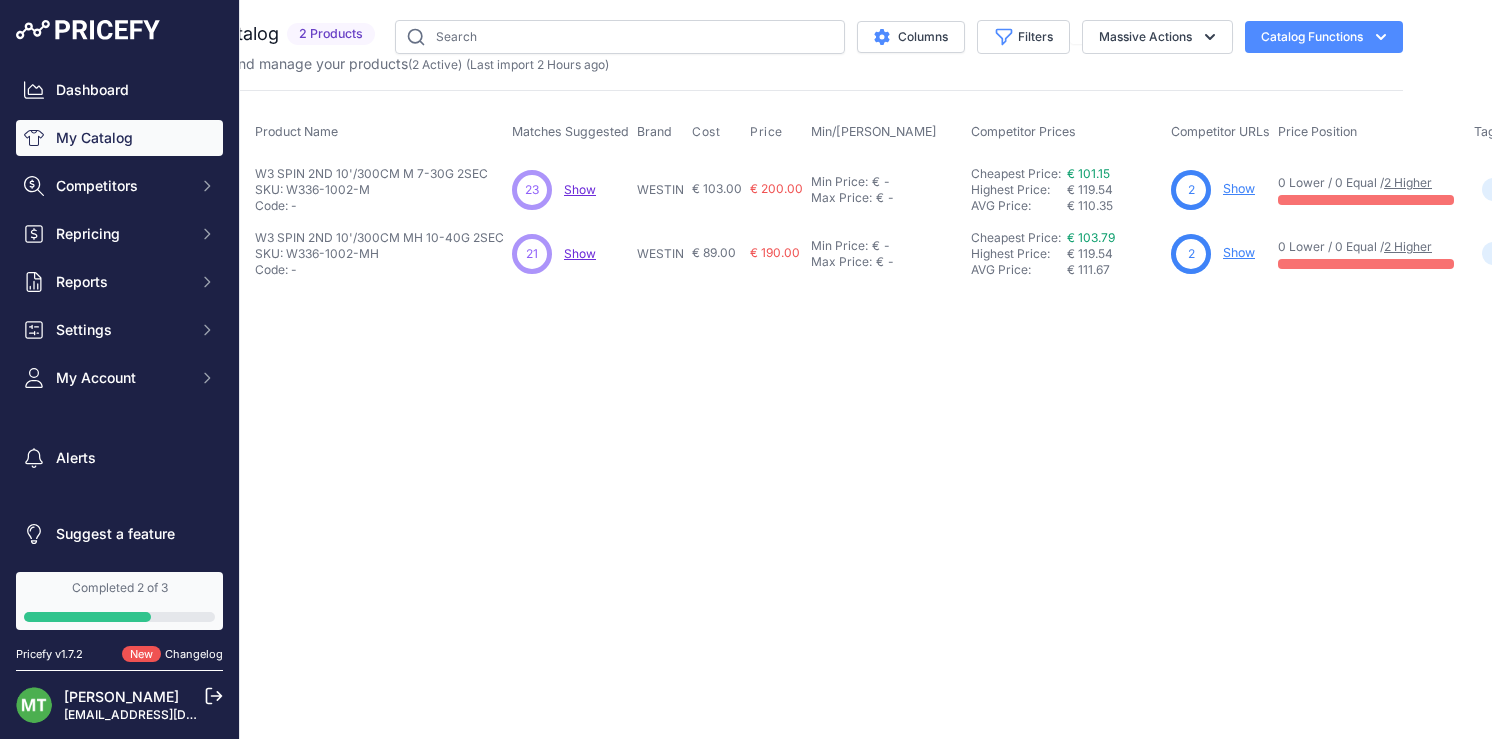 click on "€ 103.00" at bounding box center (717, 188) 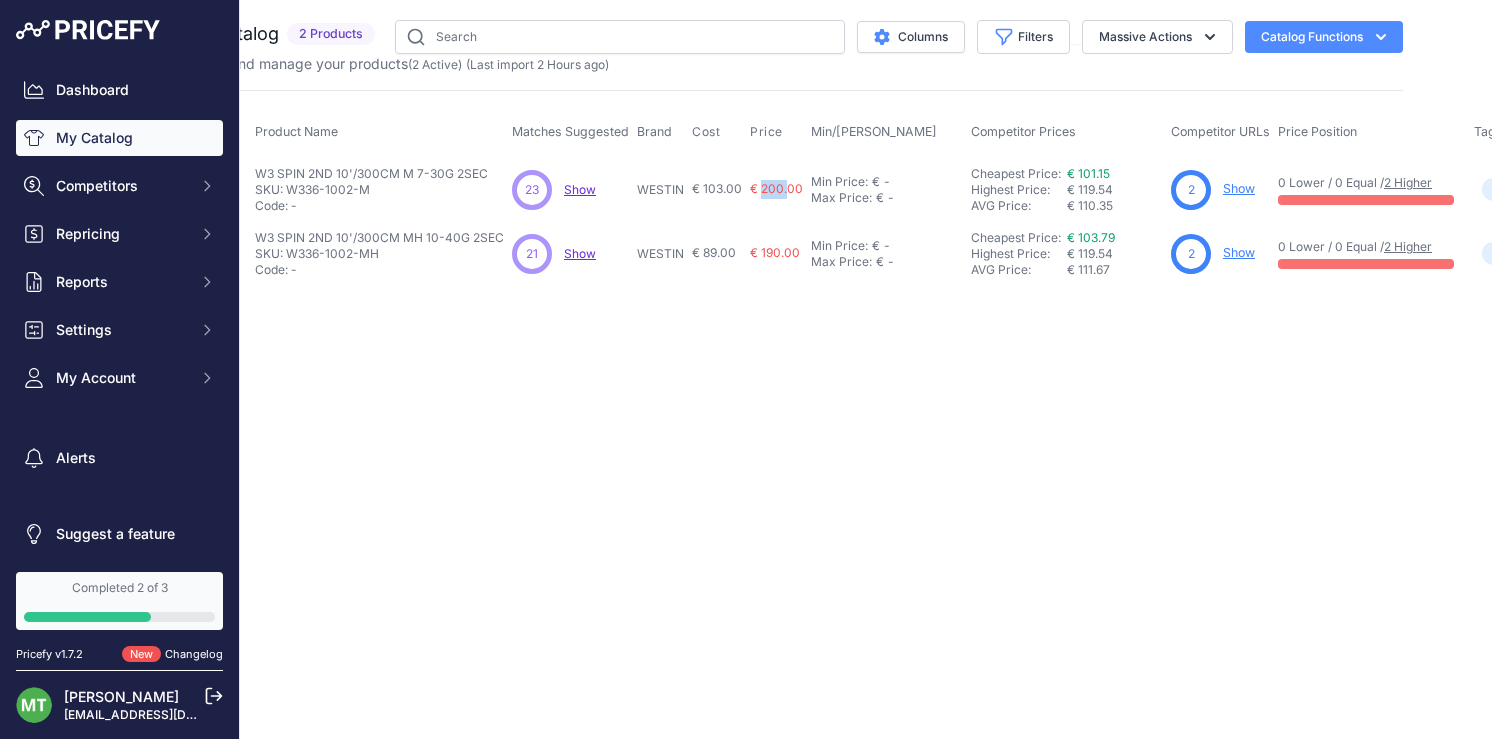 drag, startPoint x: 759, startPoint y: 187, endPoint x: 783, endPoint y: 187, distance: 24 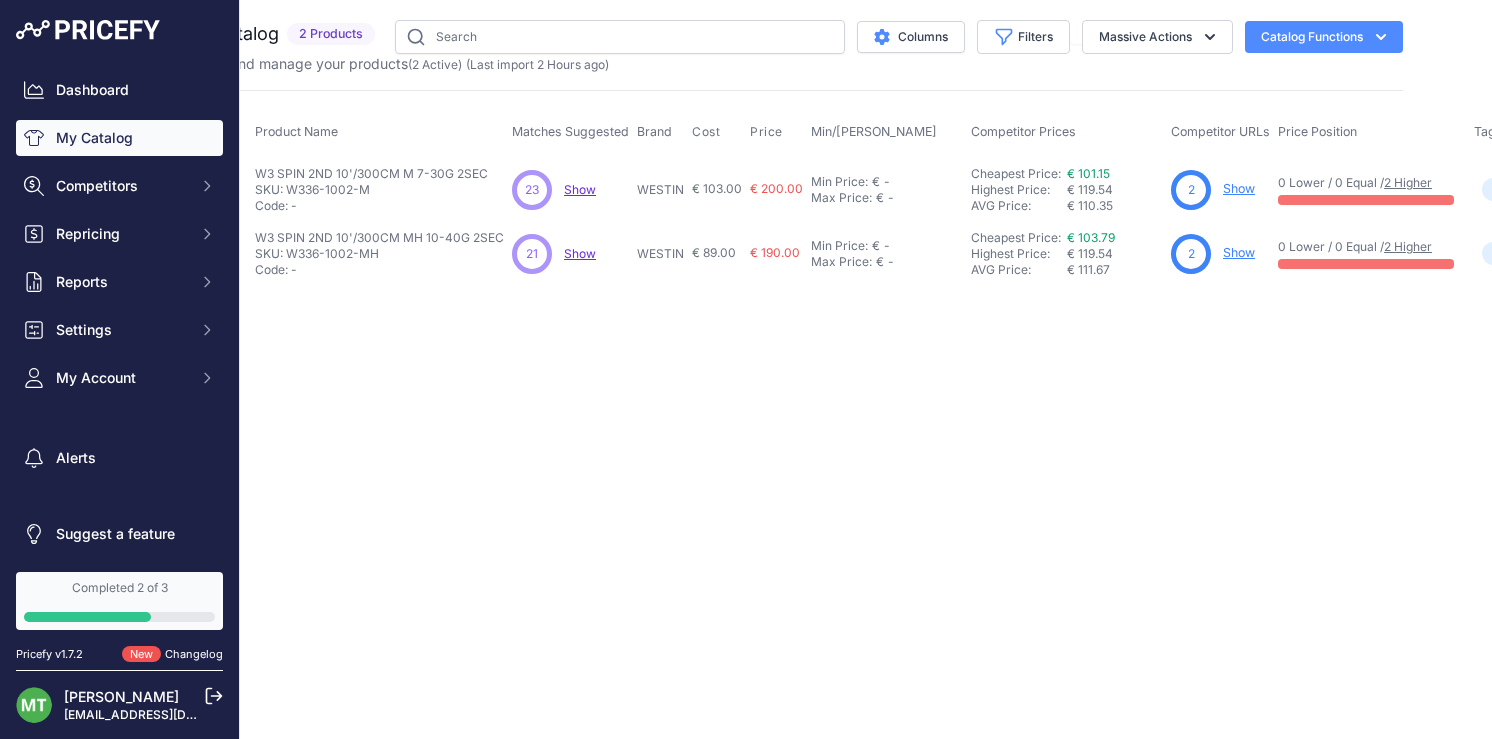 click on "€ 200.00" at bounding box center [776, 189] 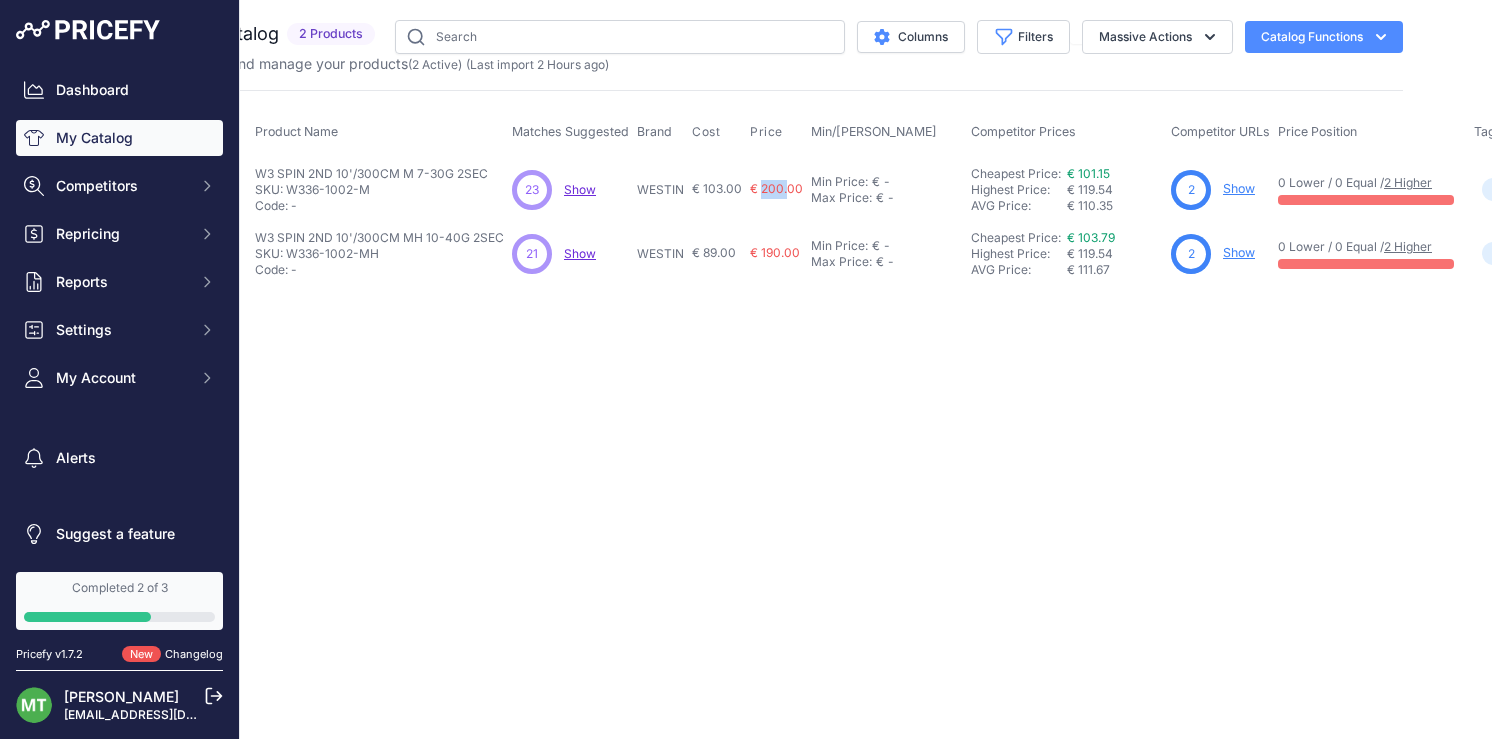 drag, startPoint x: 759, startPoint y: 187, endPoint x: 785, endPoint y: 187, distance: 26 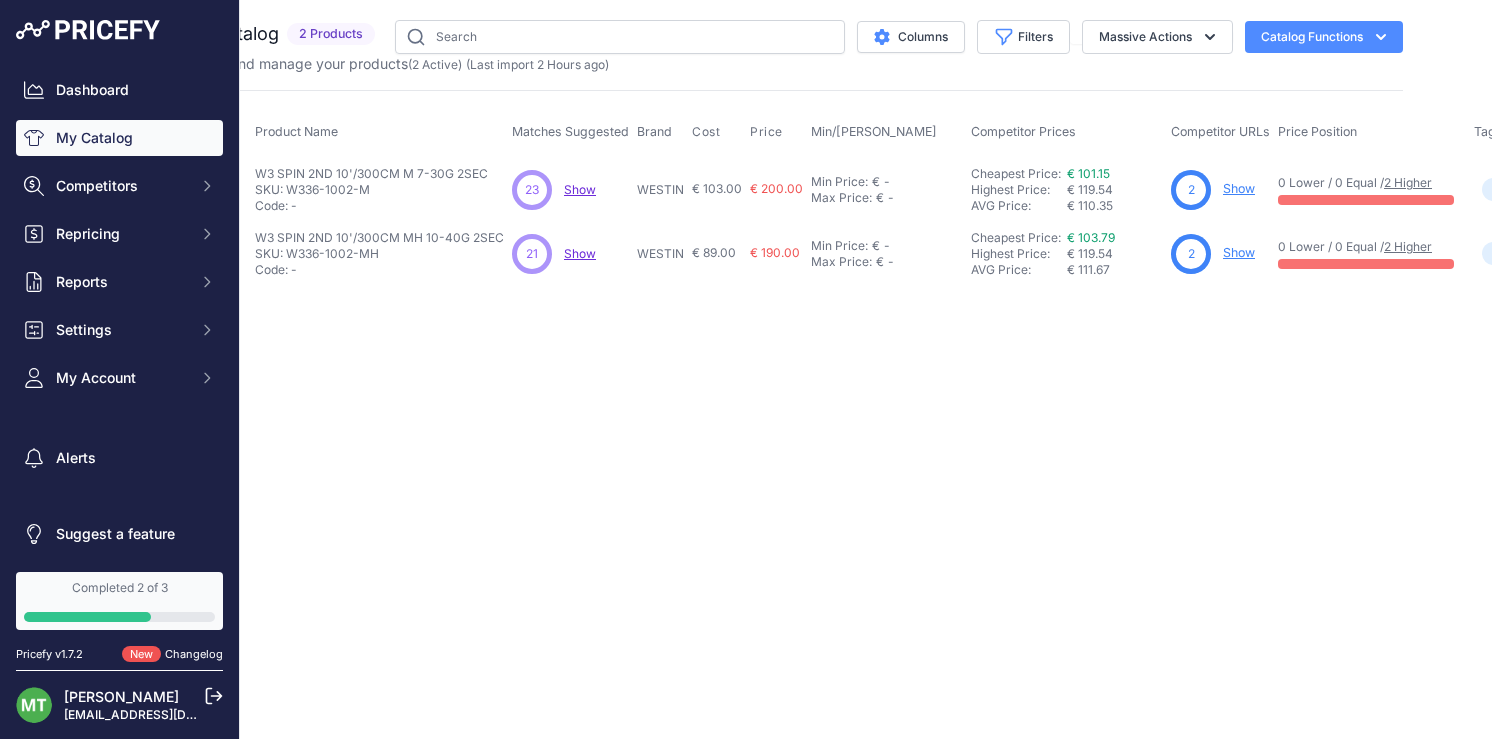 click on "Close
You are not connected to the internet." at bounding box center [793, 369] 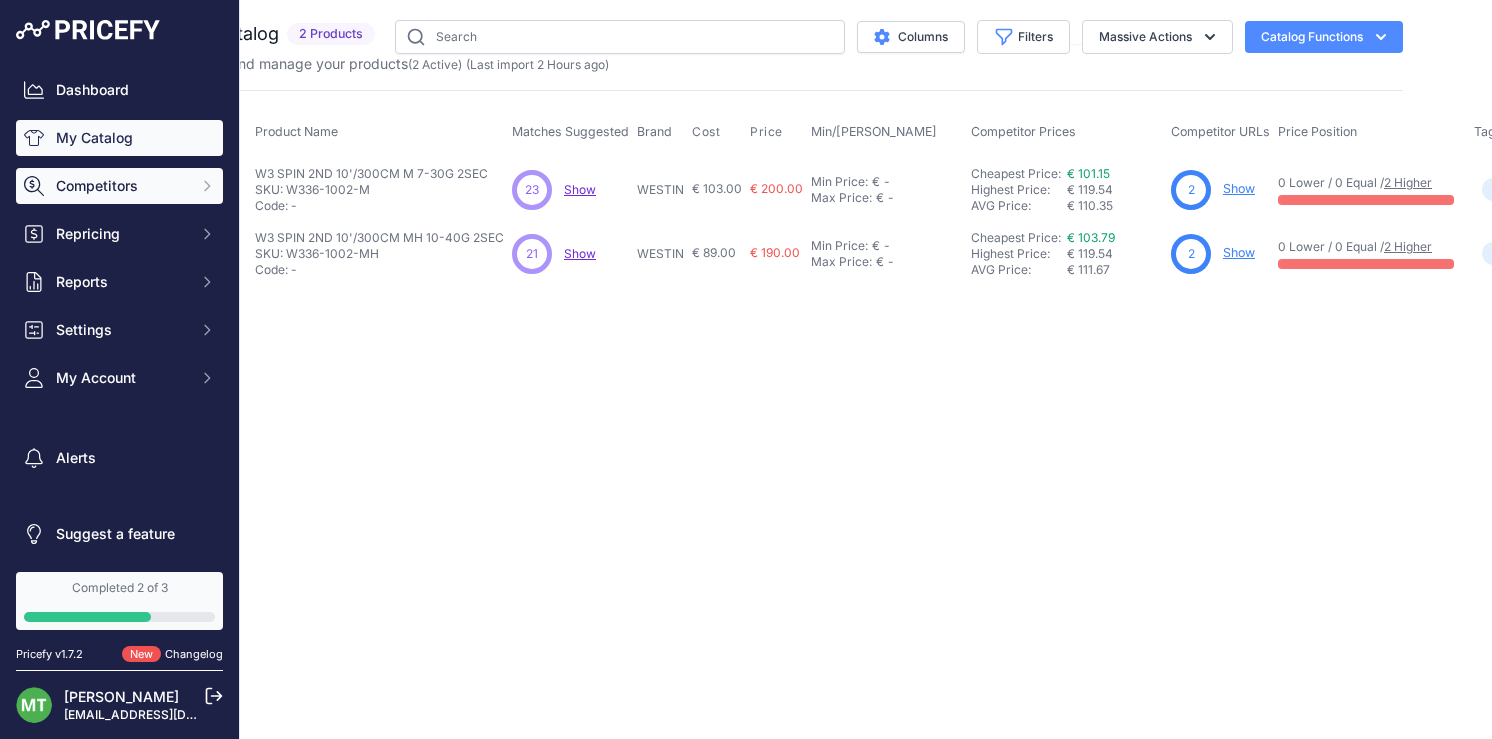 click on "Competitors" at bounding box center (121, 186) 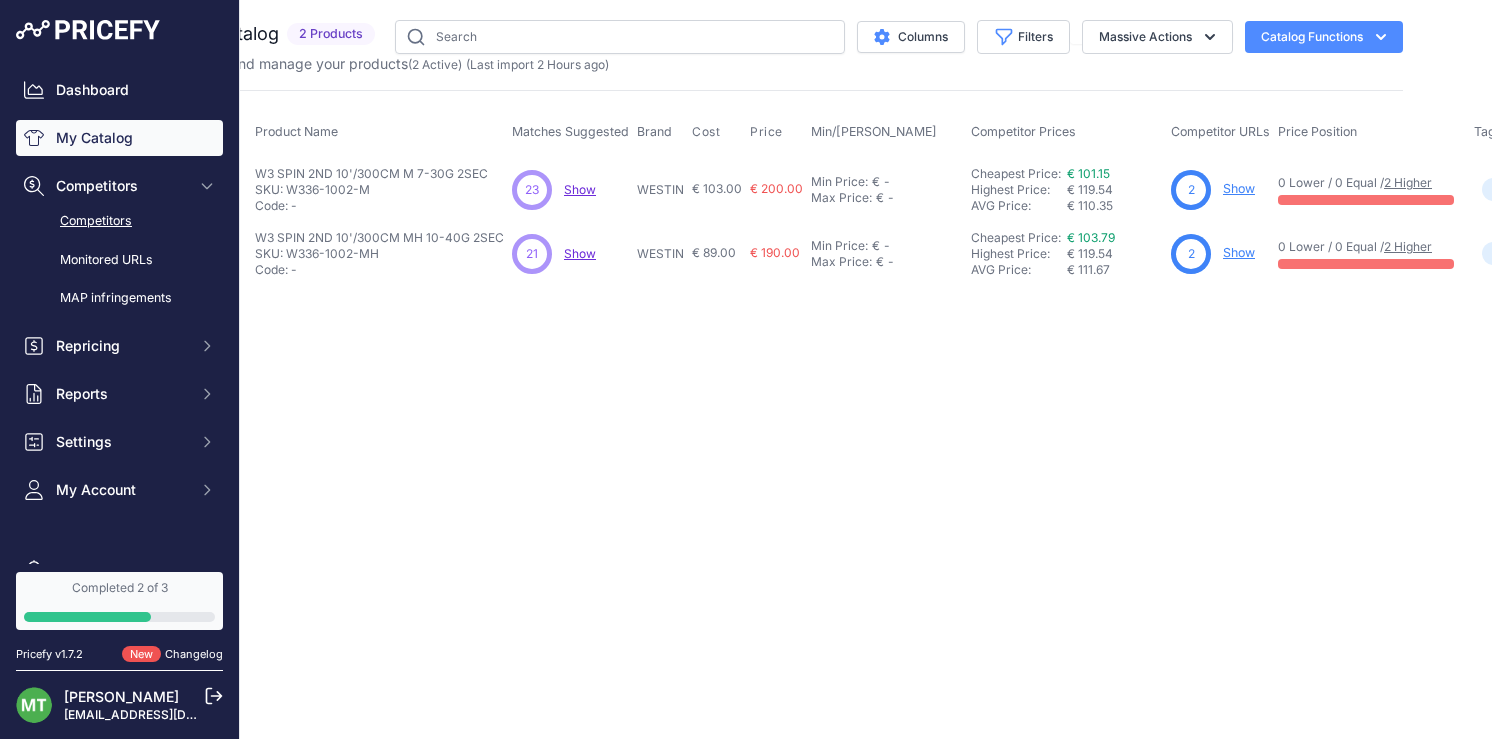 click on "Competitors" at bounding box center (119, 221) 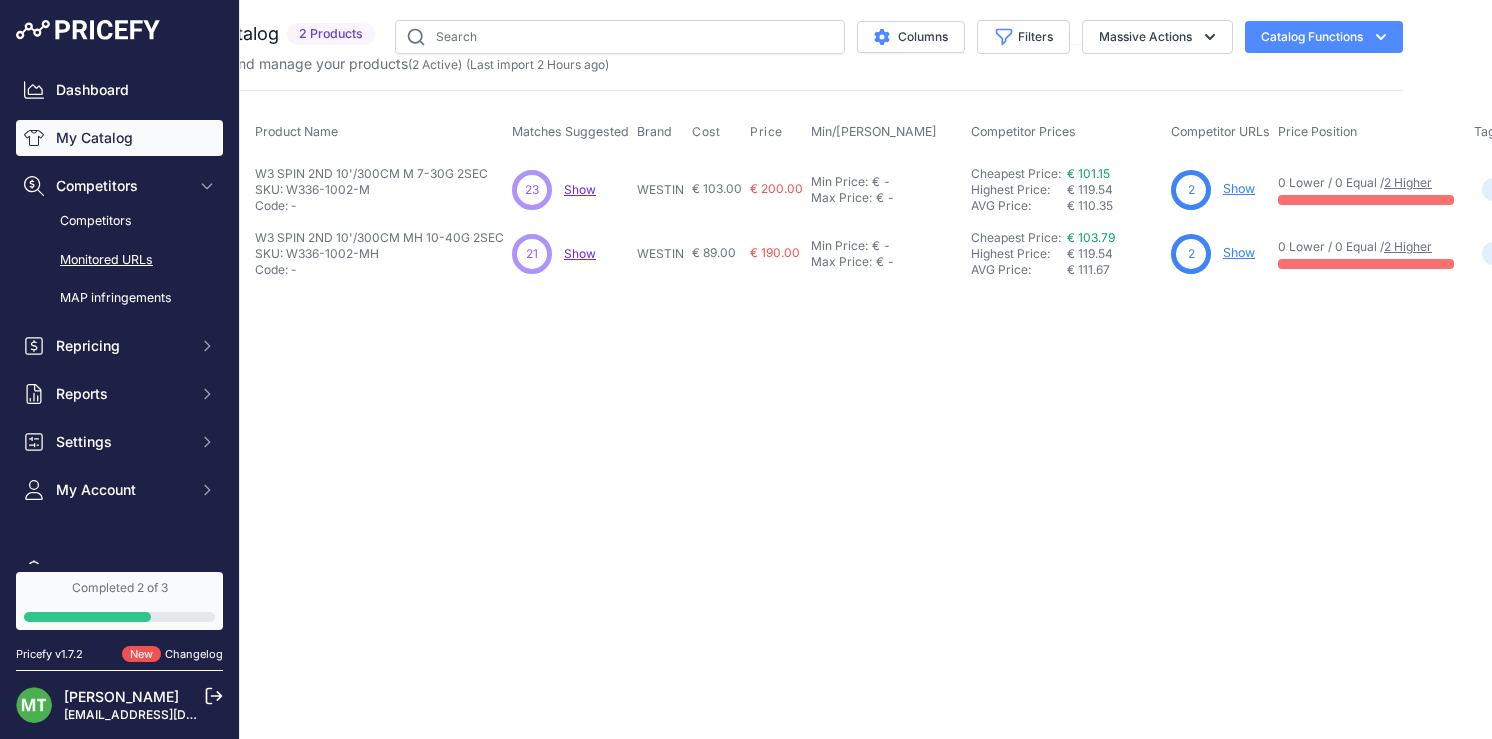 click on "Monitored URLs" at bounding box center (119, 260) 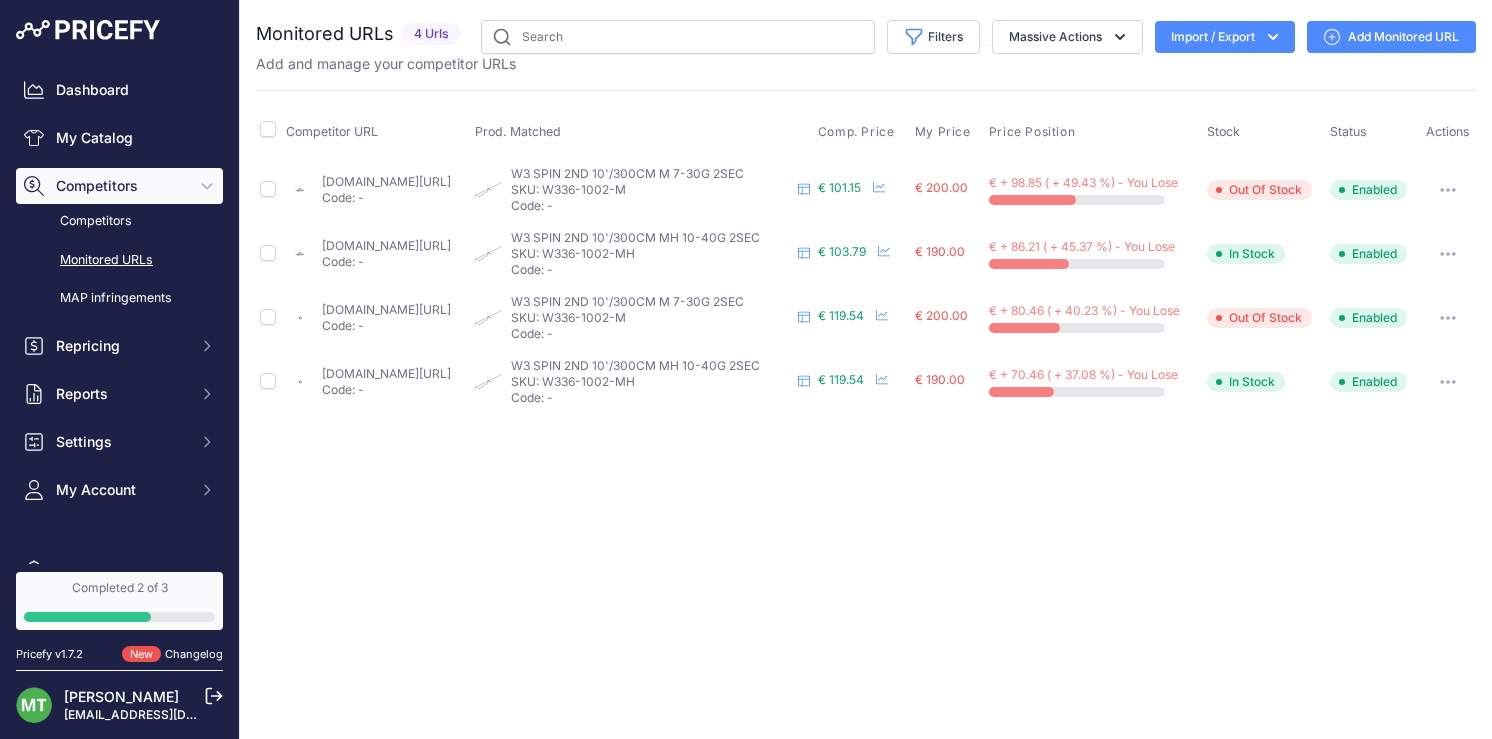 scroll, scrollTop: 0, scrollLeft: 0, axis: both 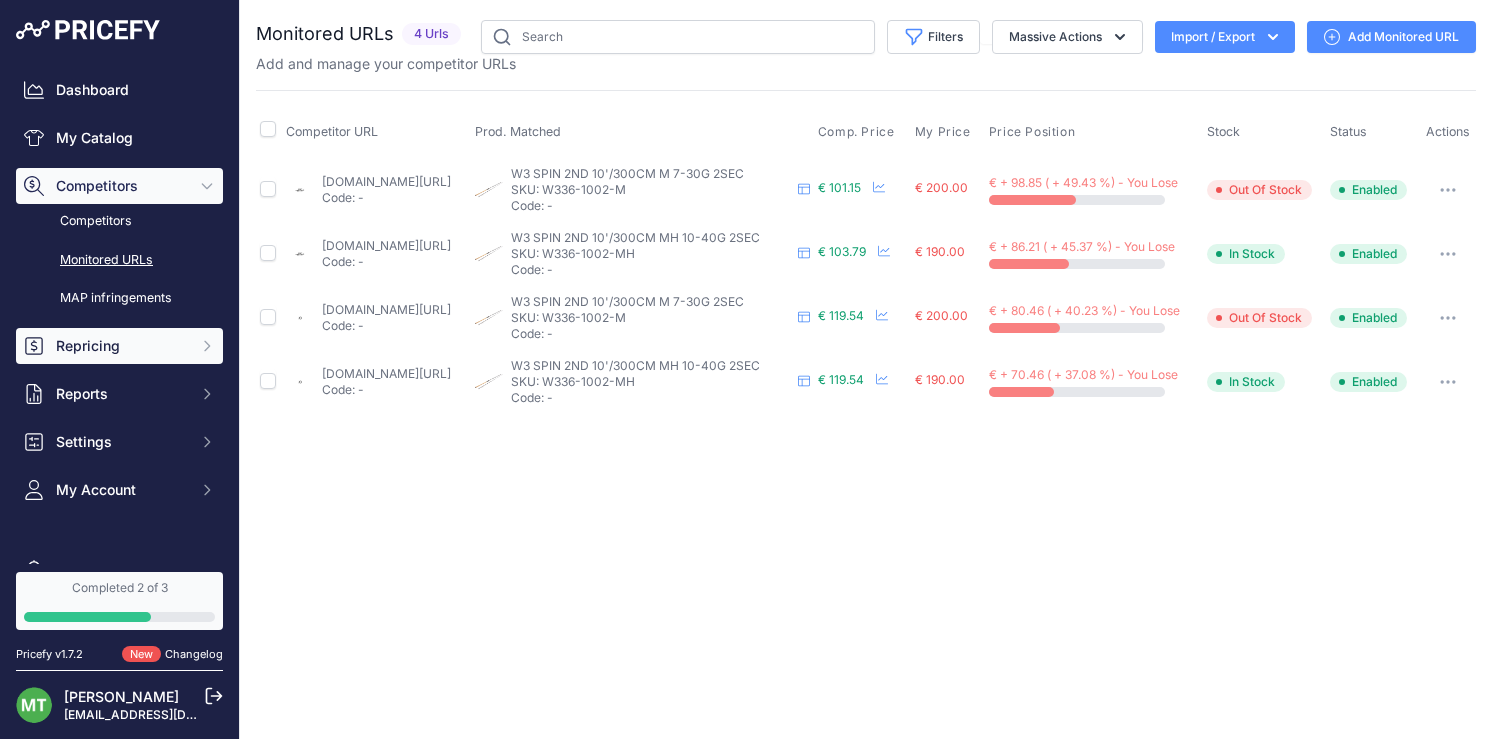 click on "Repricing" at bounding box center (121, 346) 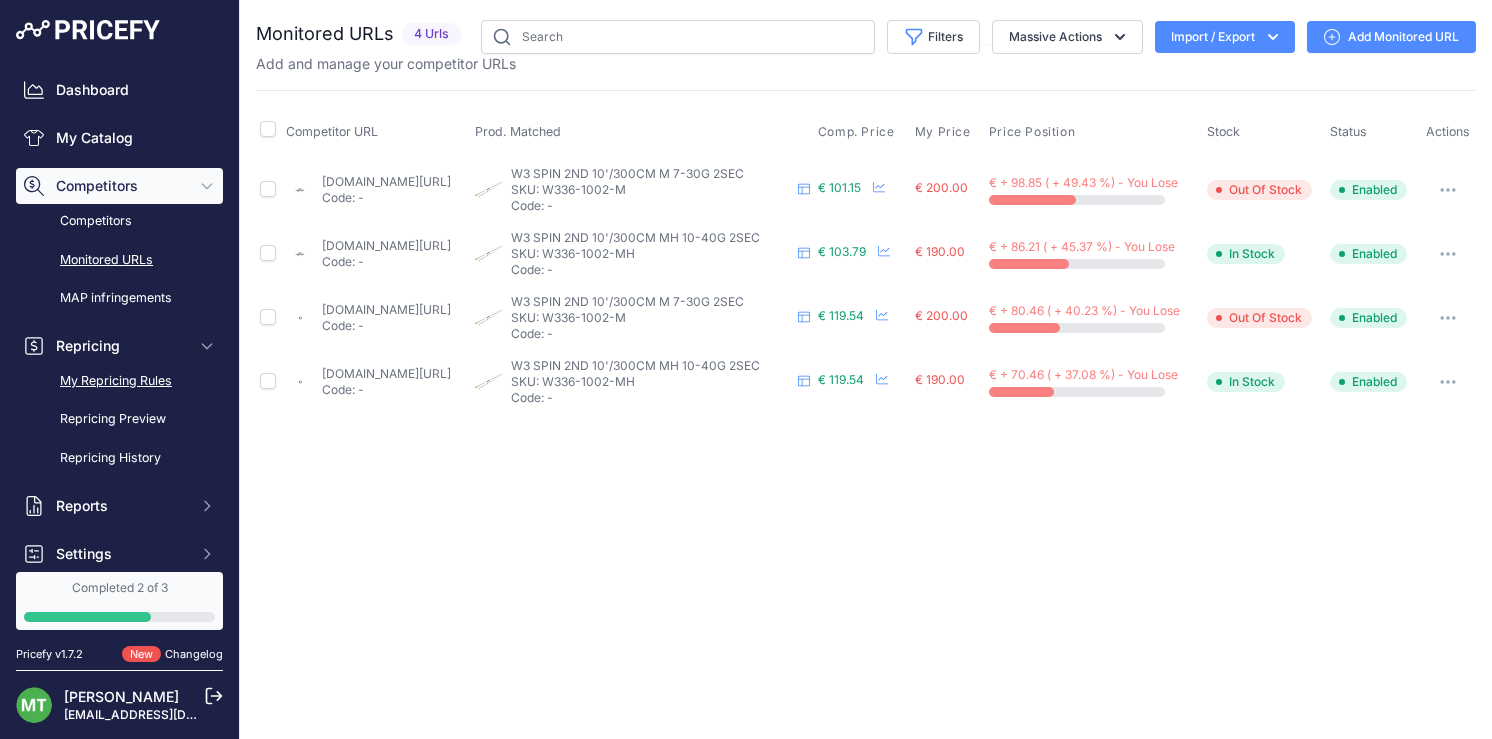 click on "My Repricing Rules" at bounding box center [119, 381] 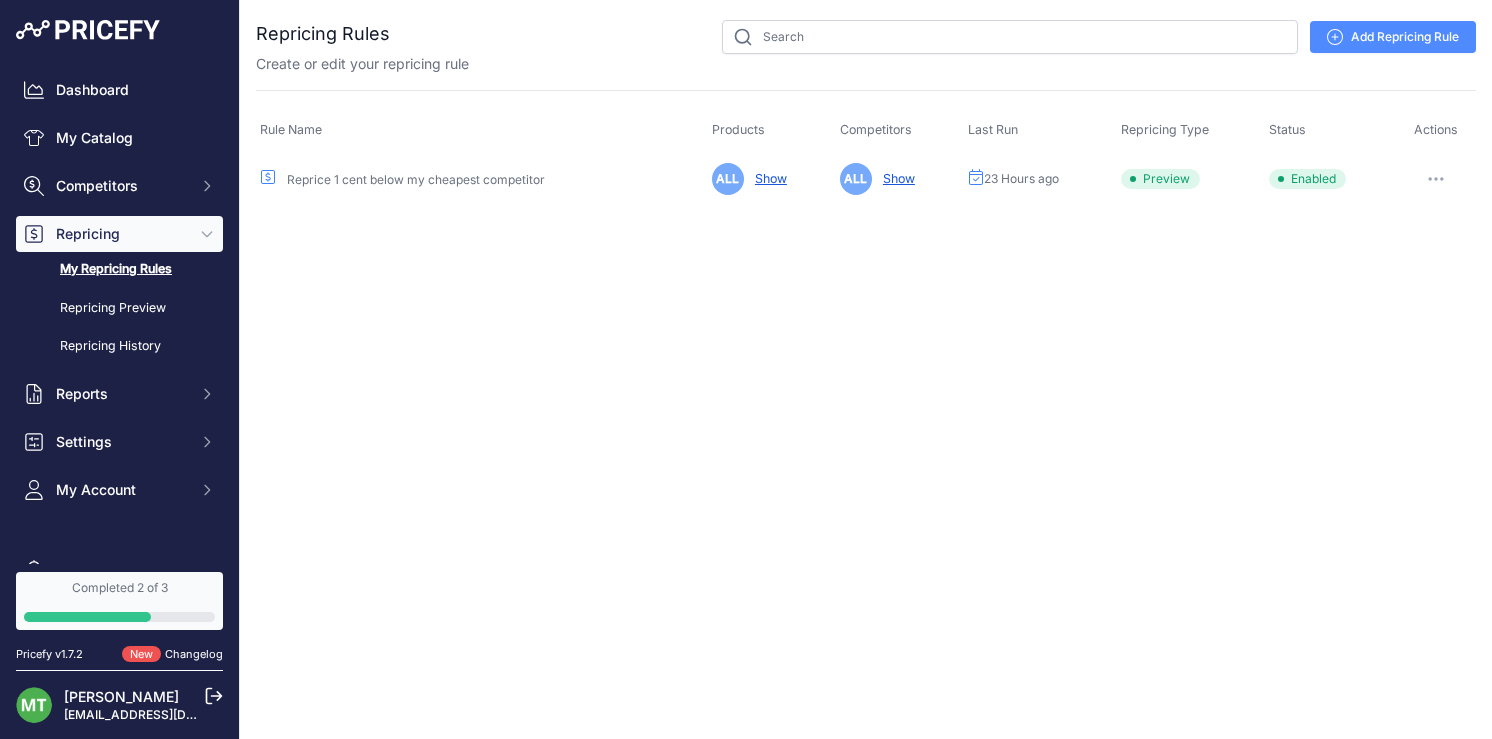 scroll, scrollTop: 0, scrollLeft: 0, axis: both 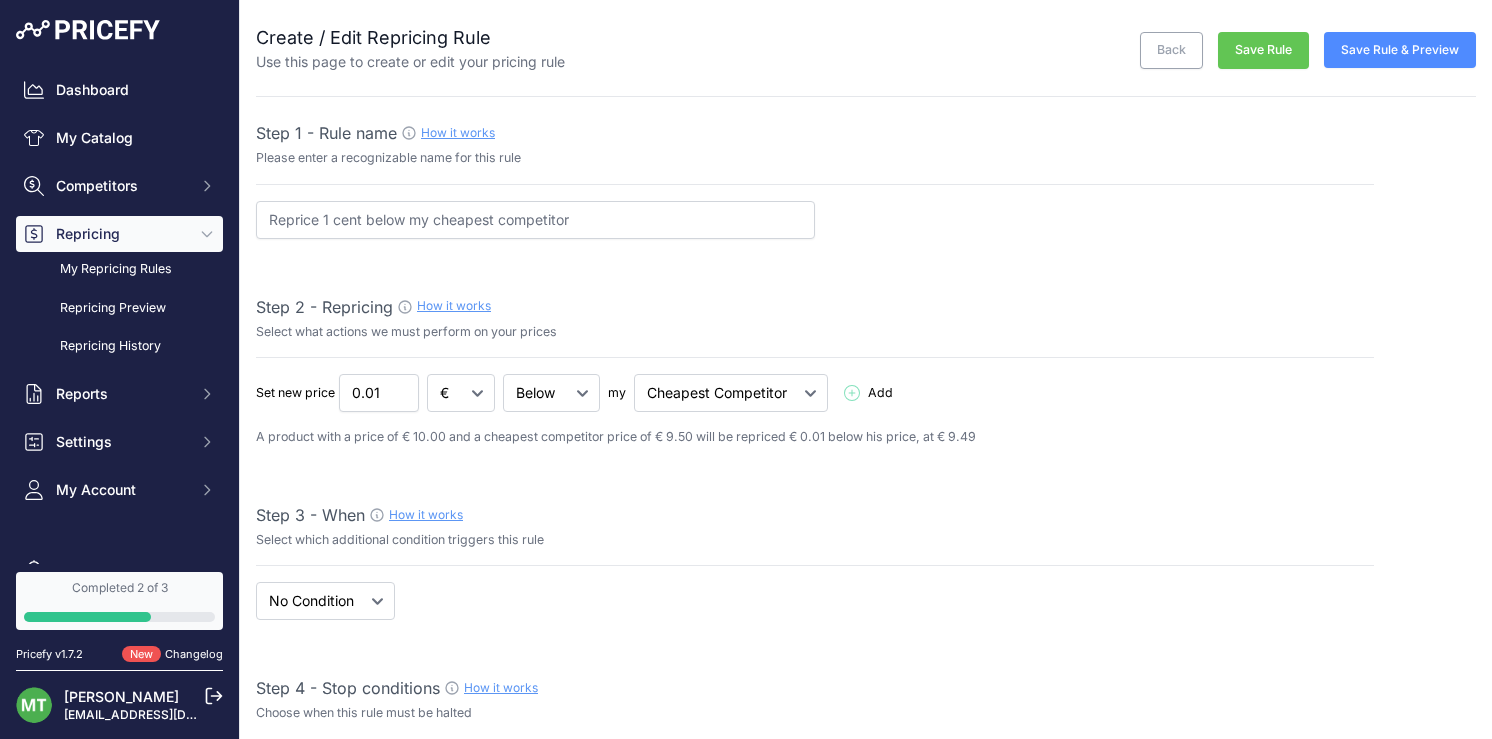 select on "7" 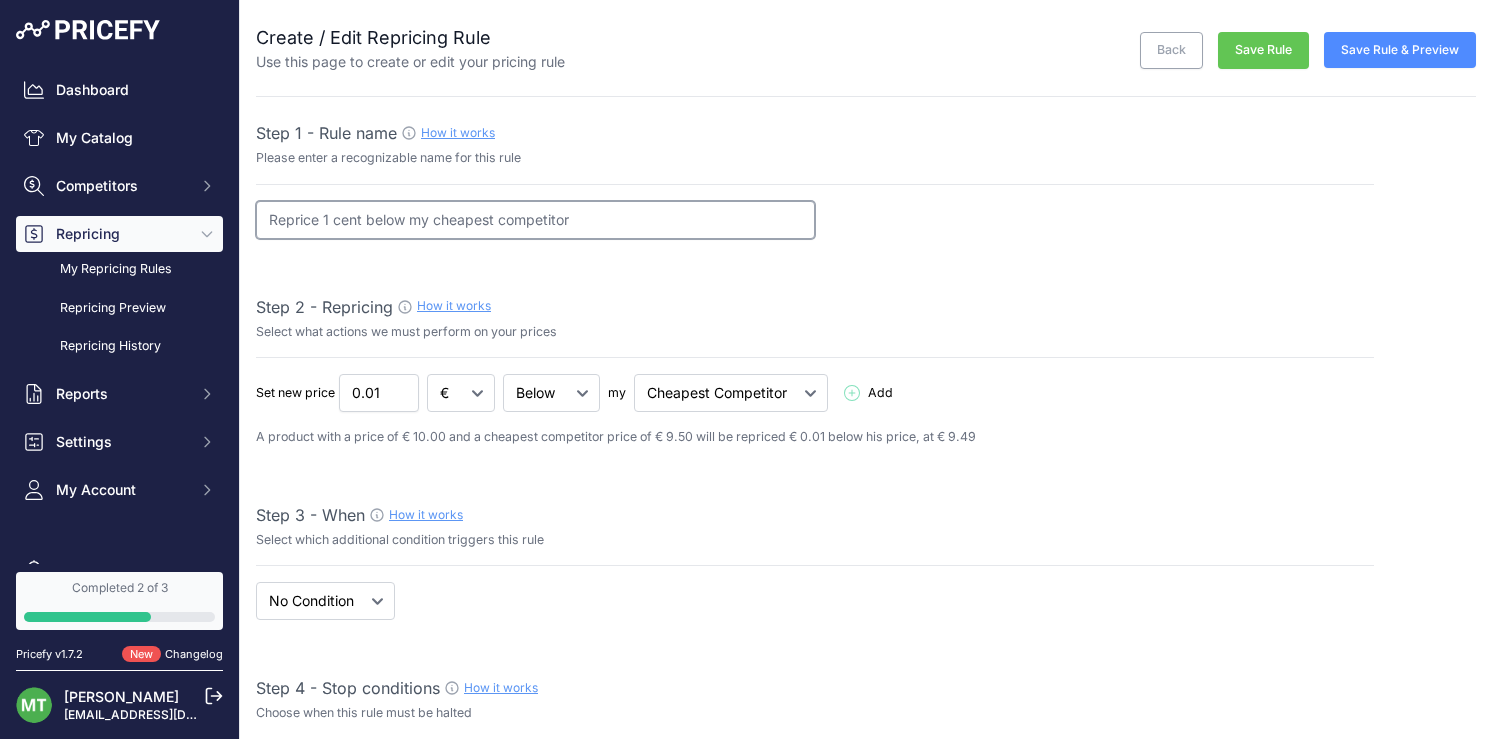 drag, startPoint x: 323, startPoint y: 218, endPoint x: 431, endPoint y: 218, distance: 108 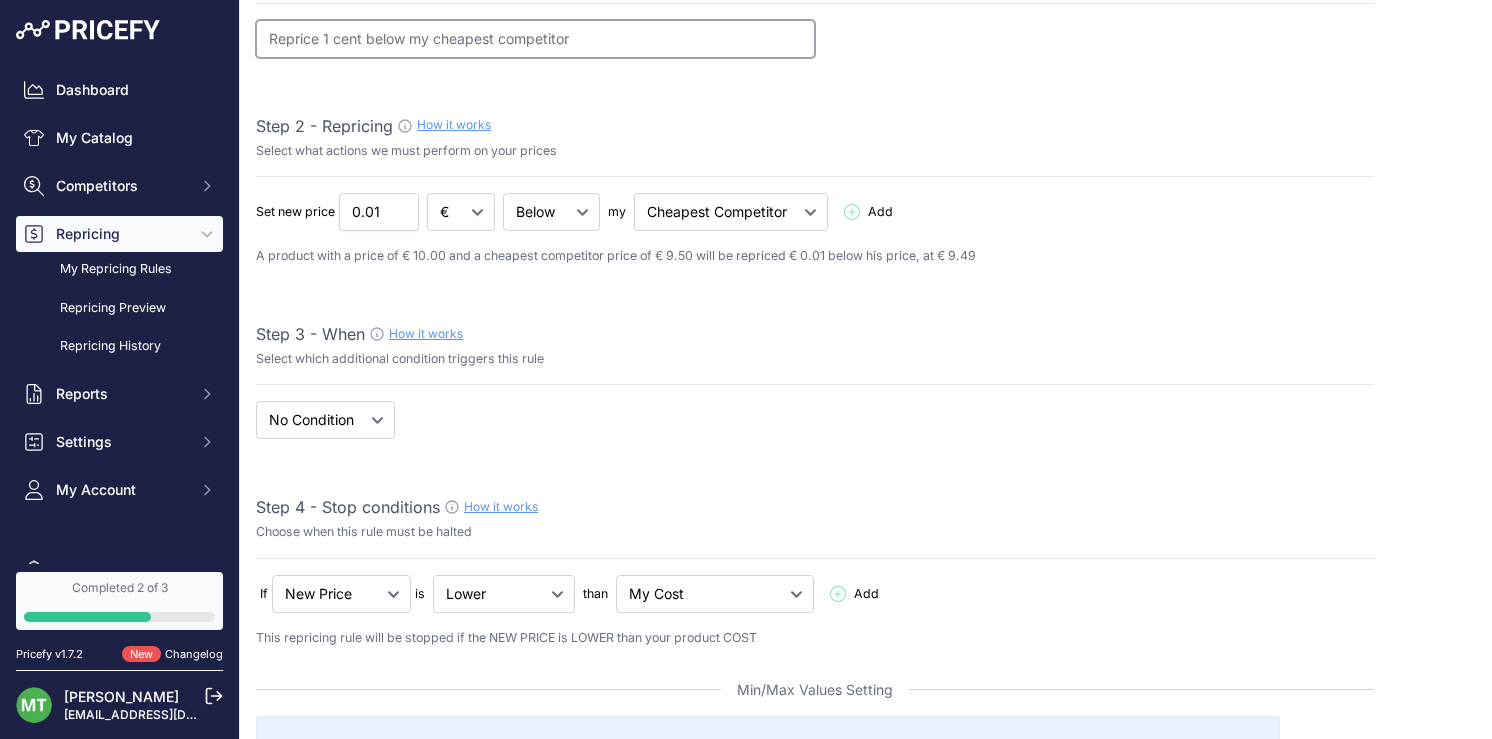 scroll, scrollTop: 360, scrollLeft: 0, axis: vertical 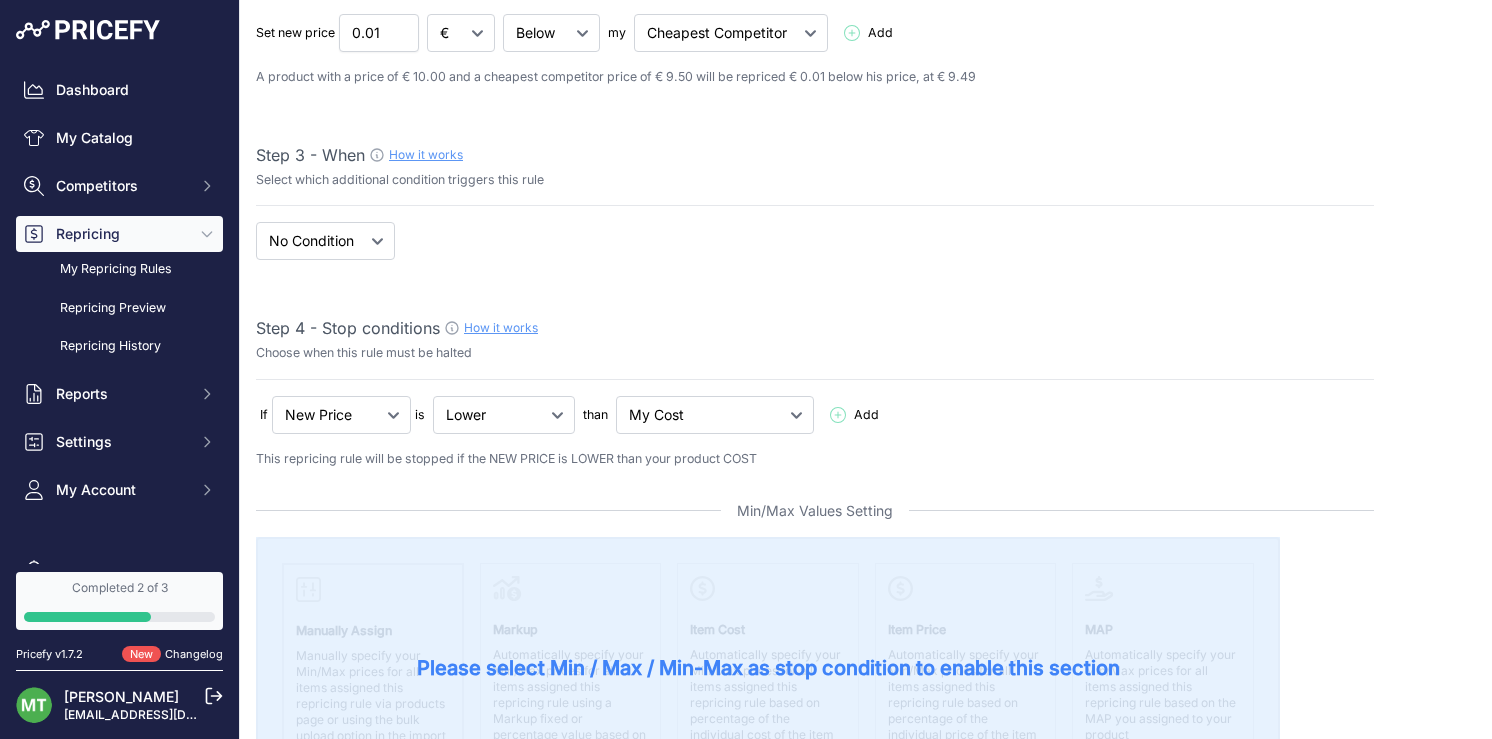 click on "Create / Edit Repricing Rule
Use this page to create or edit your pricing rule
Back
Save Rule
Save Rule & Preview" at bounding box center [866, 1321] 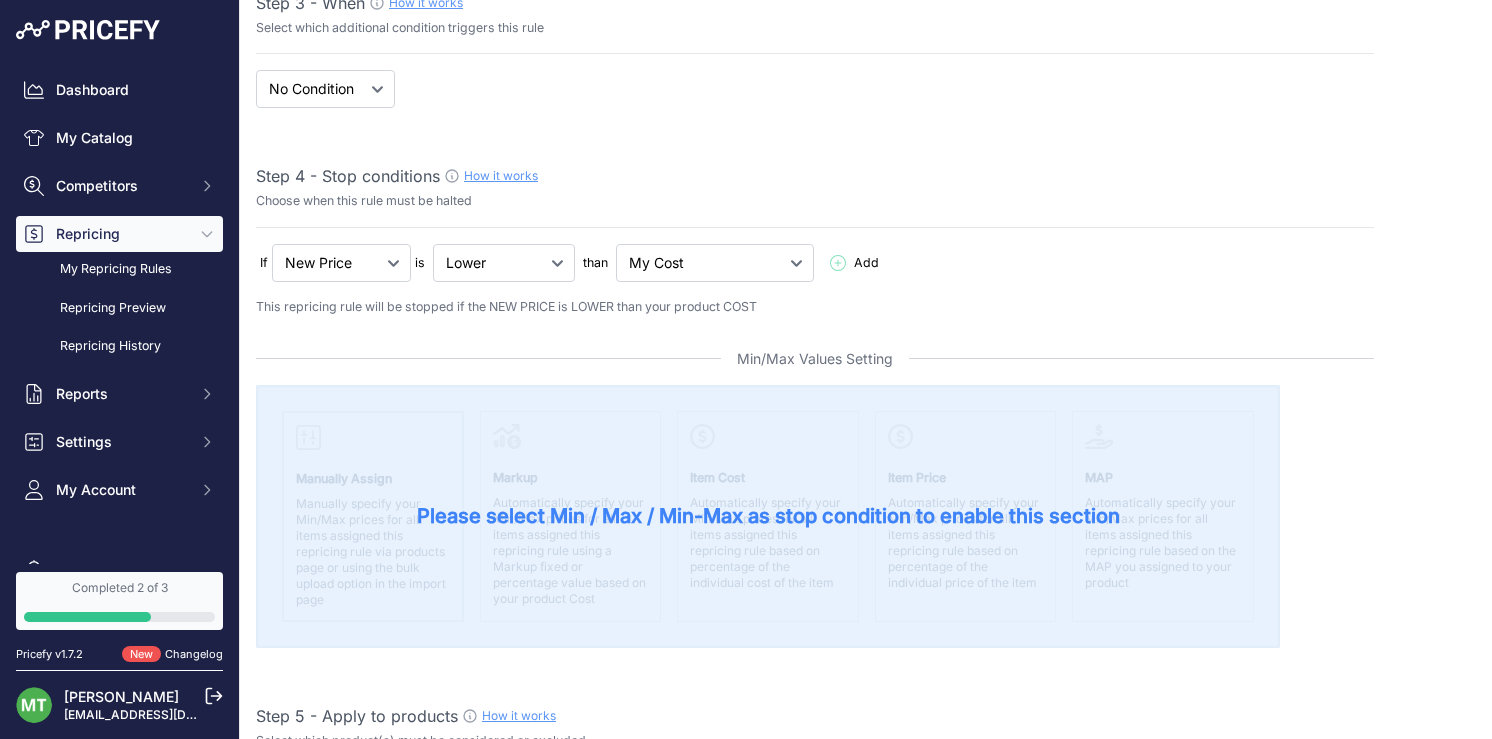 scroll, scrollTop: 525, scrollLeft: 0, axis: vertical 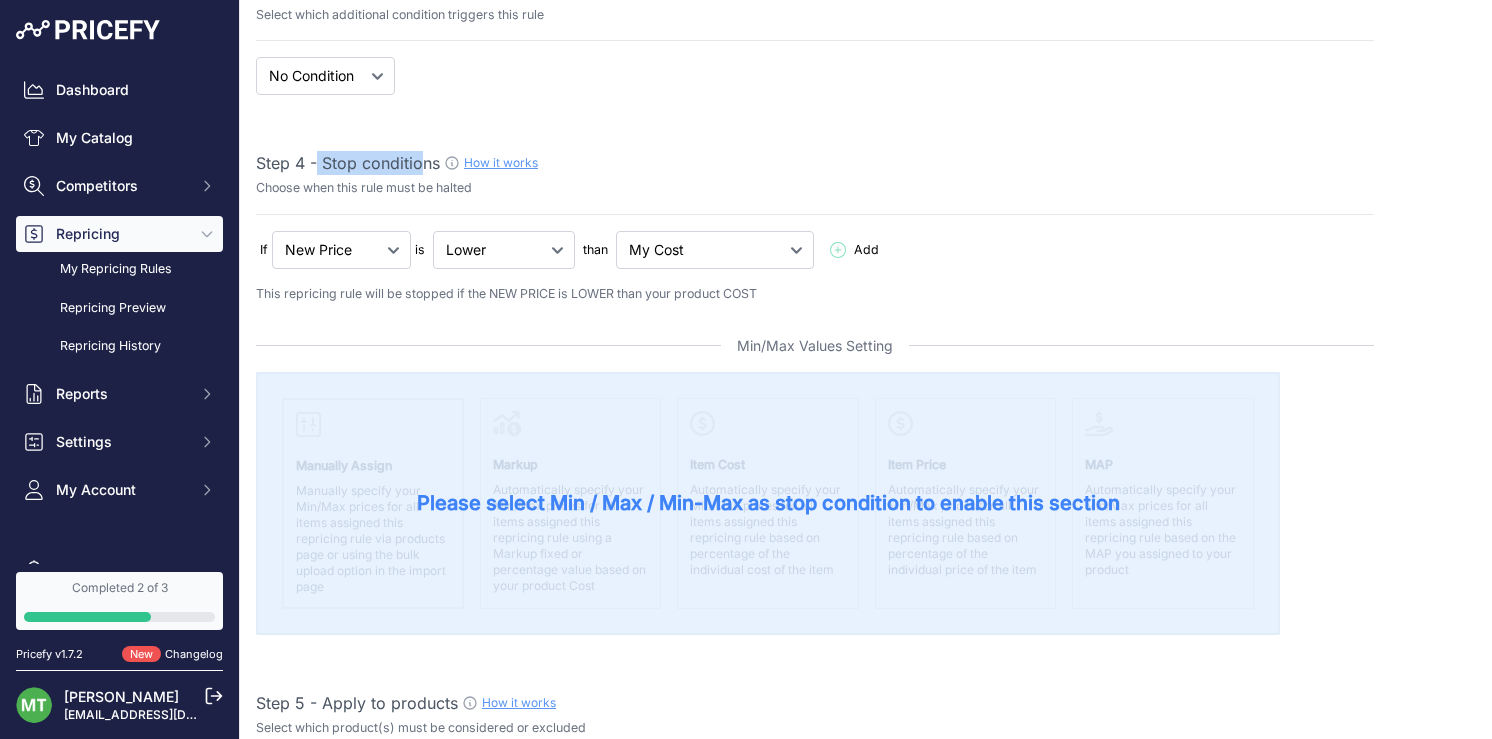 drag, startPoint x: 316, startPoint y: 168, endPoint x: 422, endPoint y: 164, distance: 106.07545 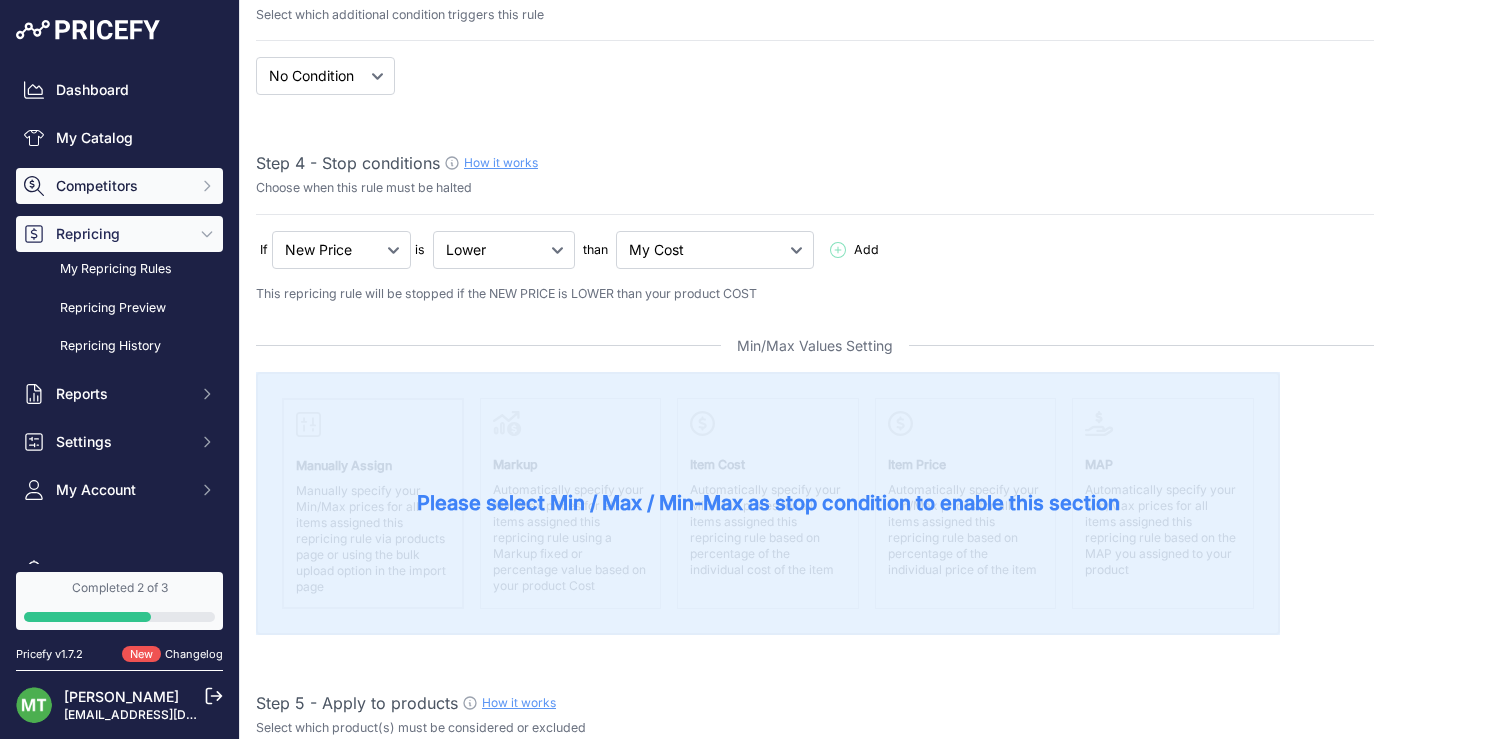 click on "Competitors" at bounding box center (119, 186) 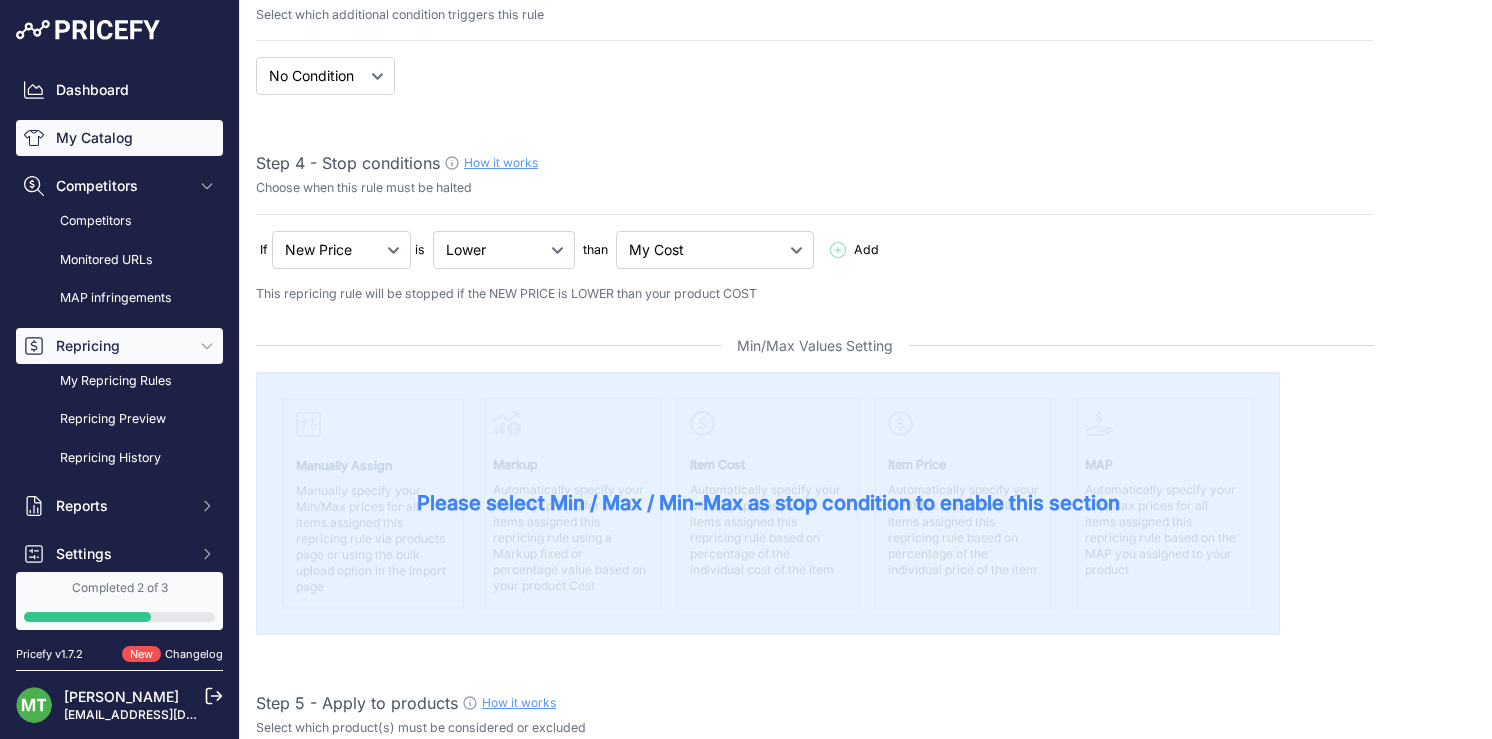 click on "My Catalog" at bounding box center (119, 138) 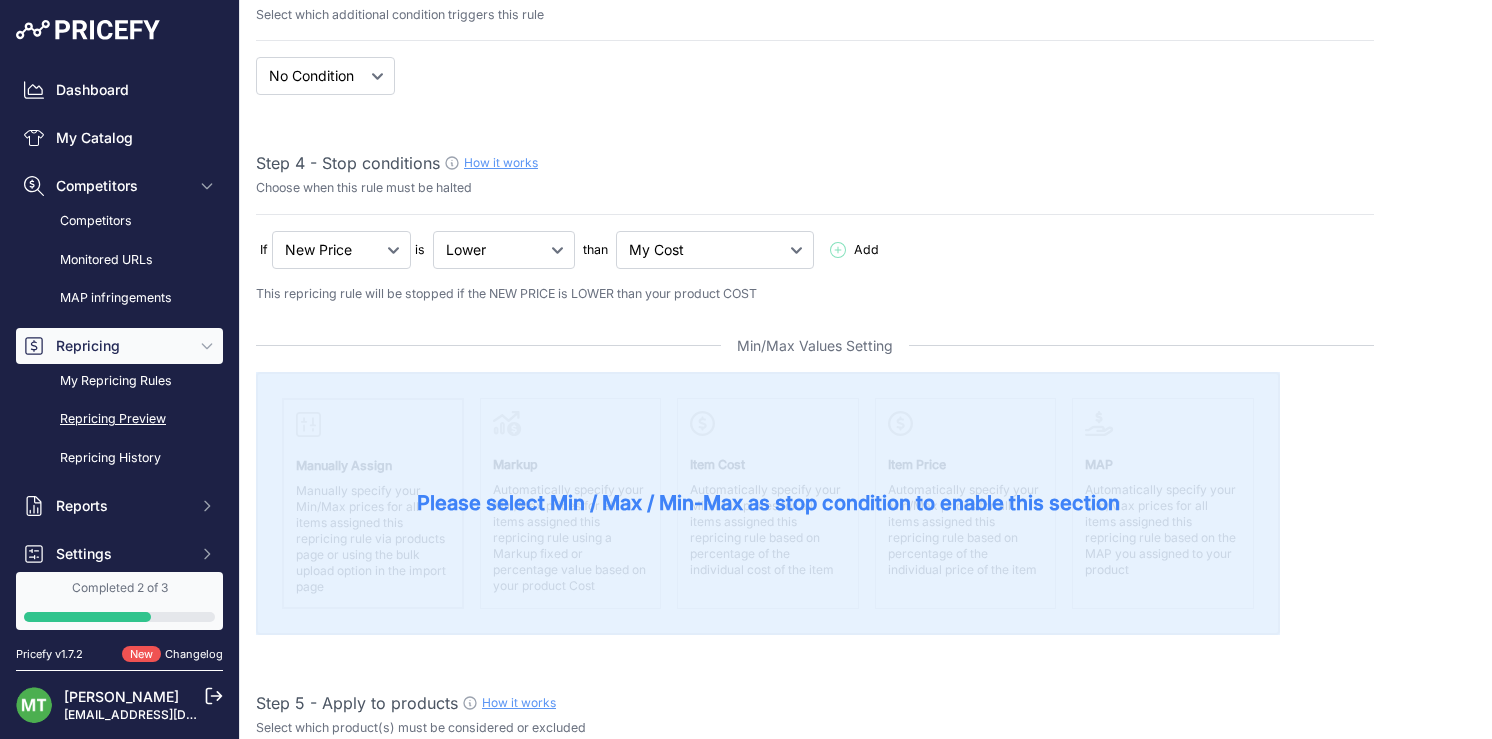 click on "Repricing Preview" at bounding box center (119, 419) 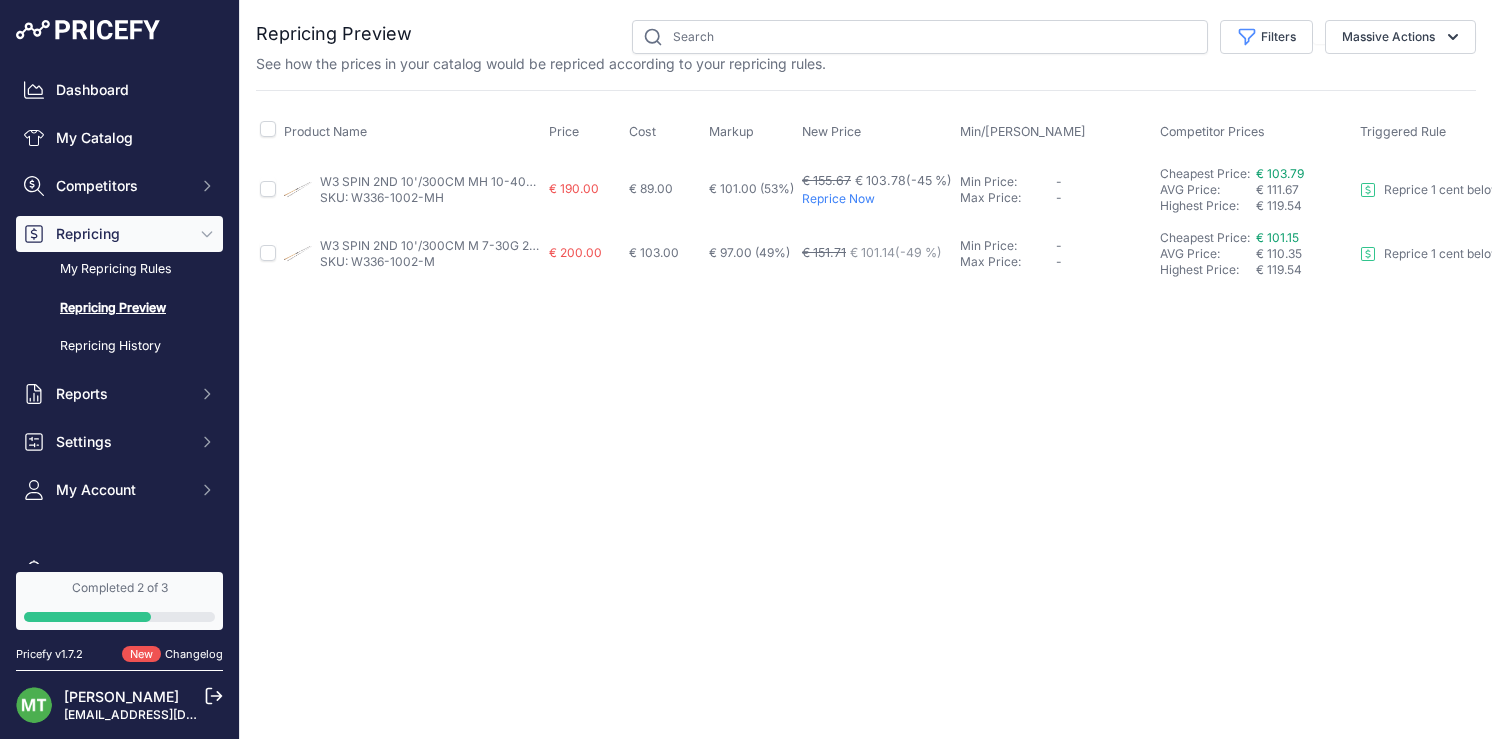 scroll, scrollTop: 0, scrollLeft: 0, axis: both 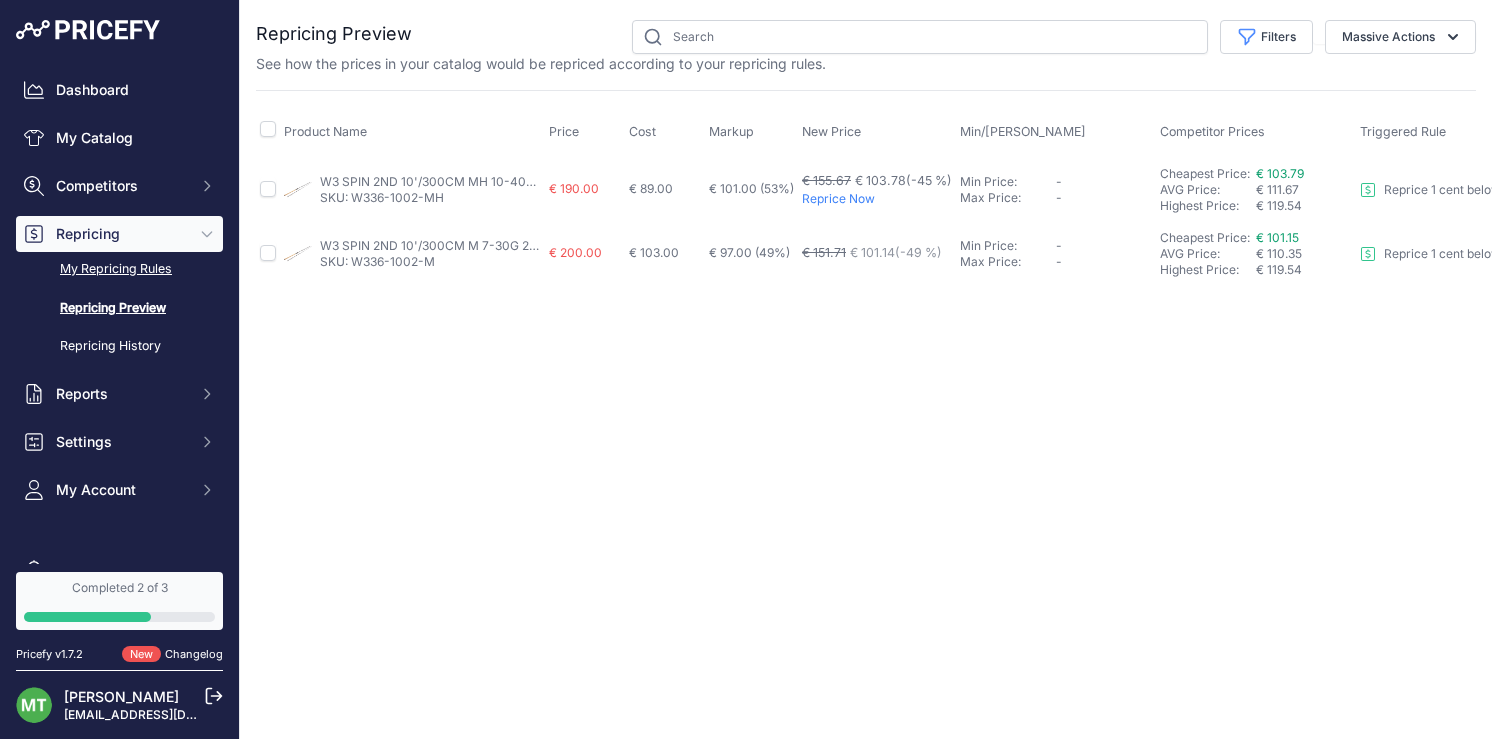 click on "My Repricing Rules" at bounding box center [119, 269] 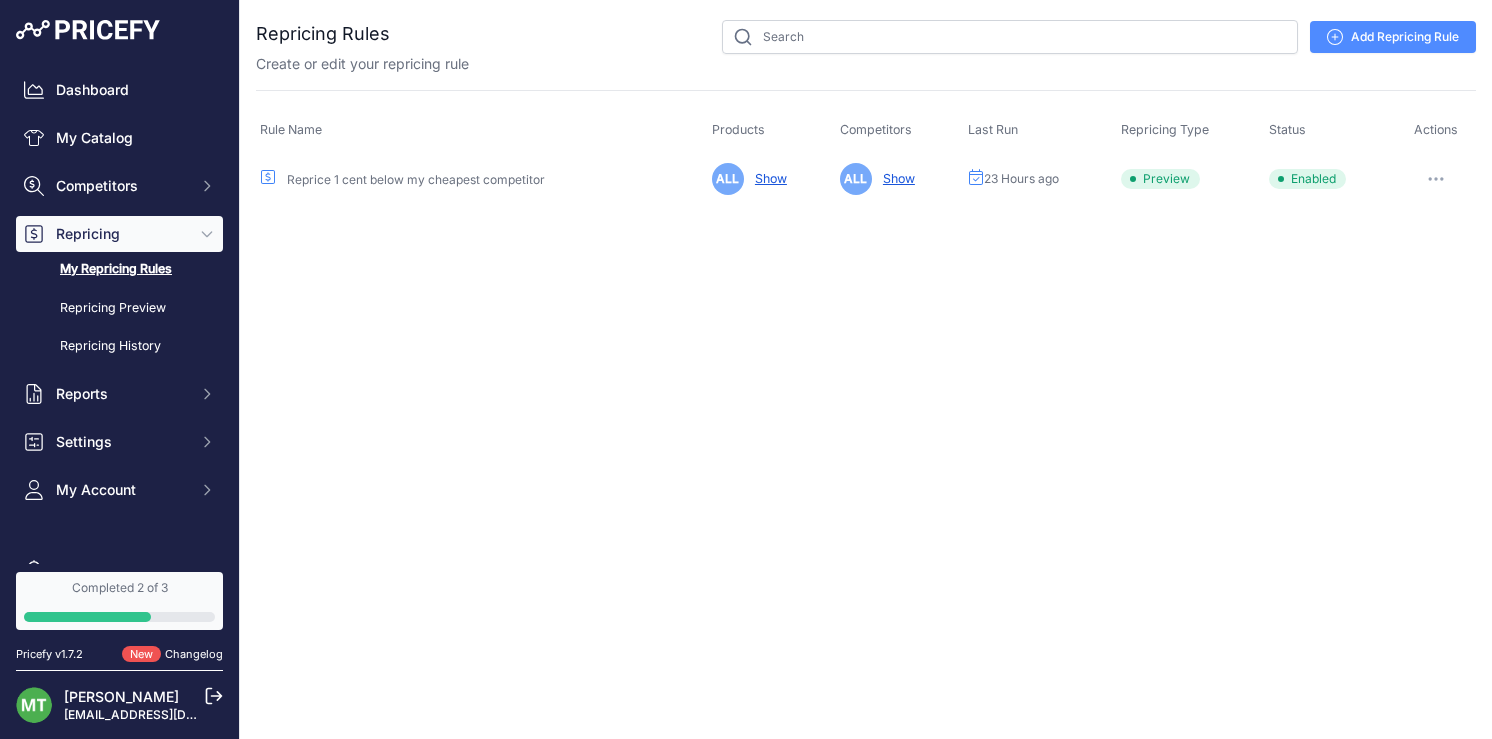 scroll, scrollTop: 0, scrollLeft: 0, axis: both 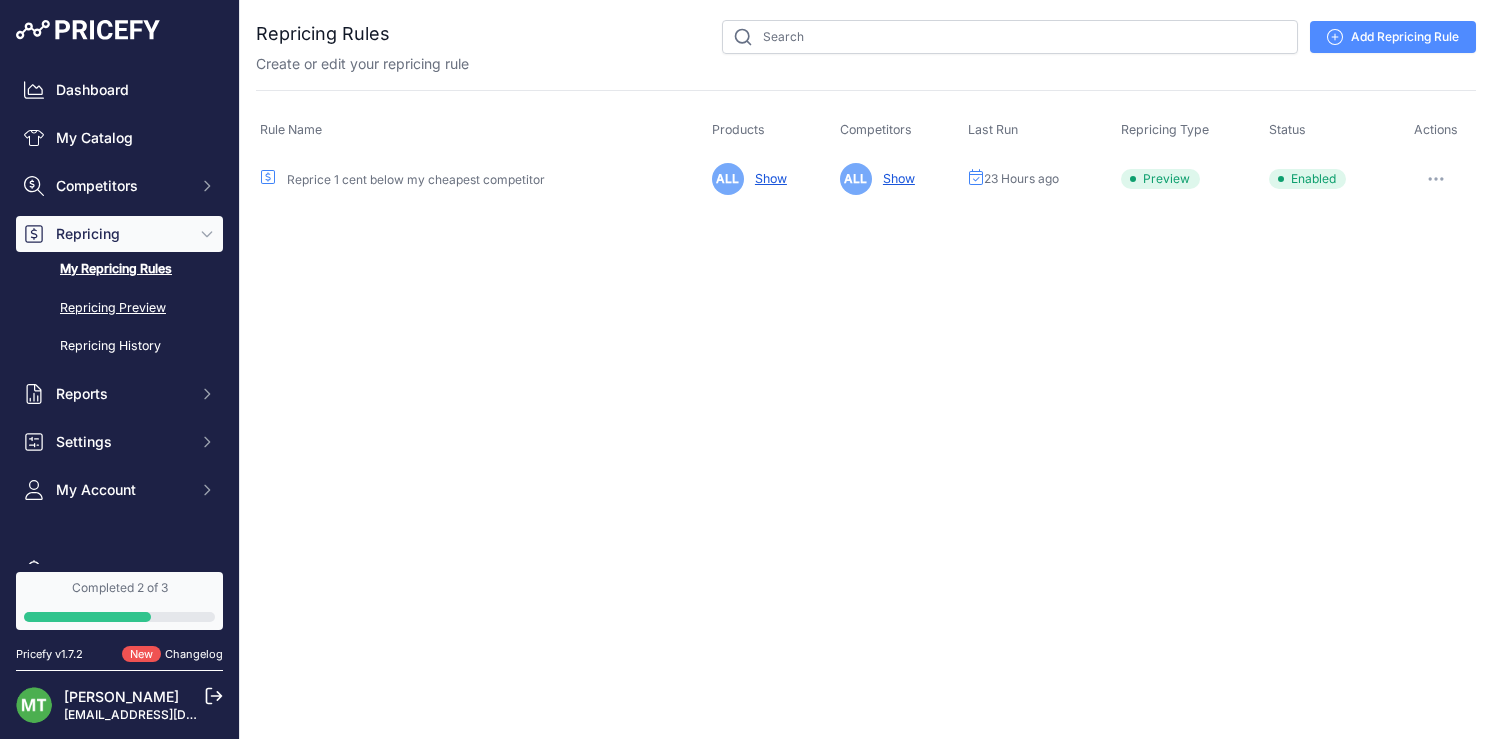 click on "Repricing Preview" at bounding box center [119, 308] 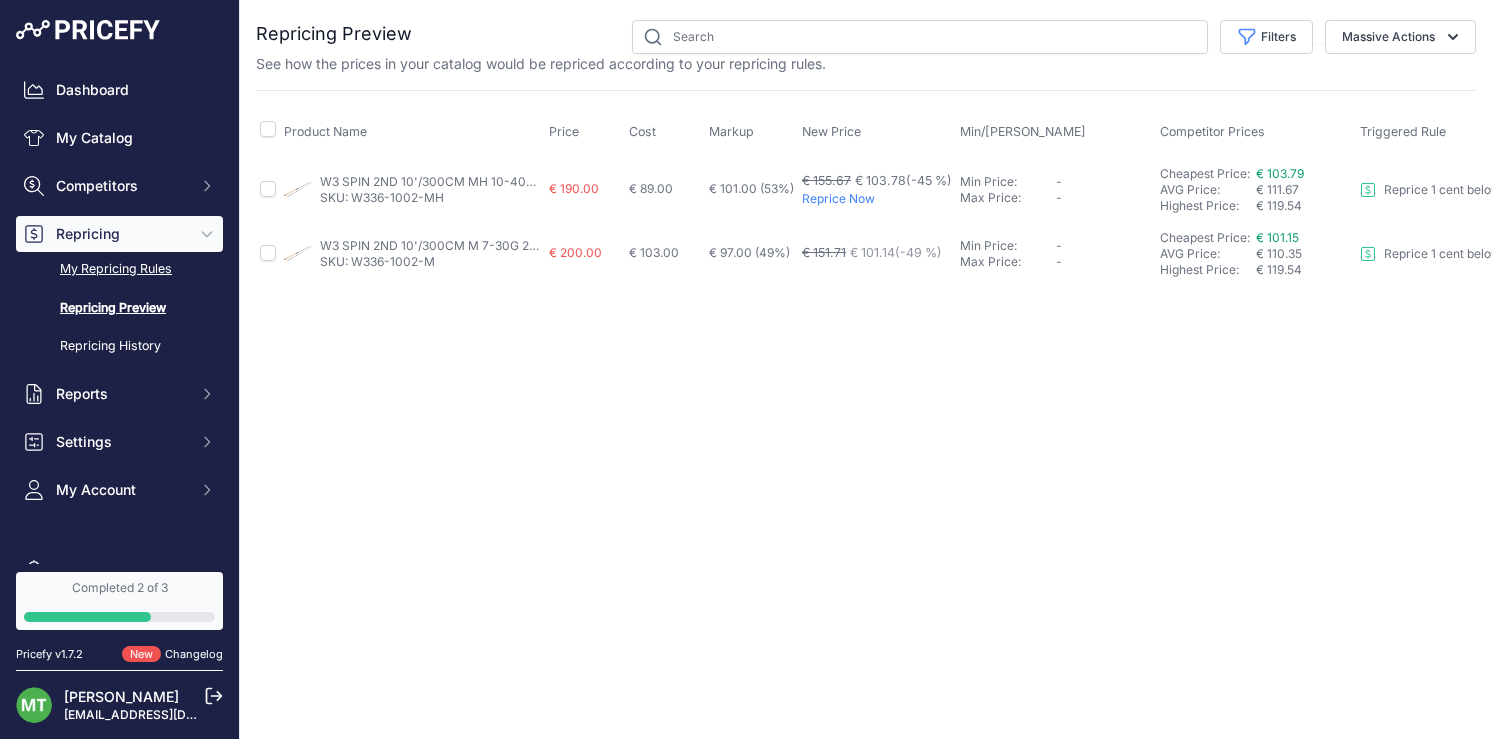 scroll, scrollTop: 0, scrollLeft: 0, axis: both 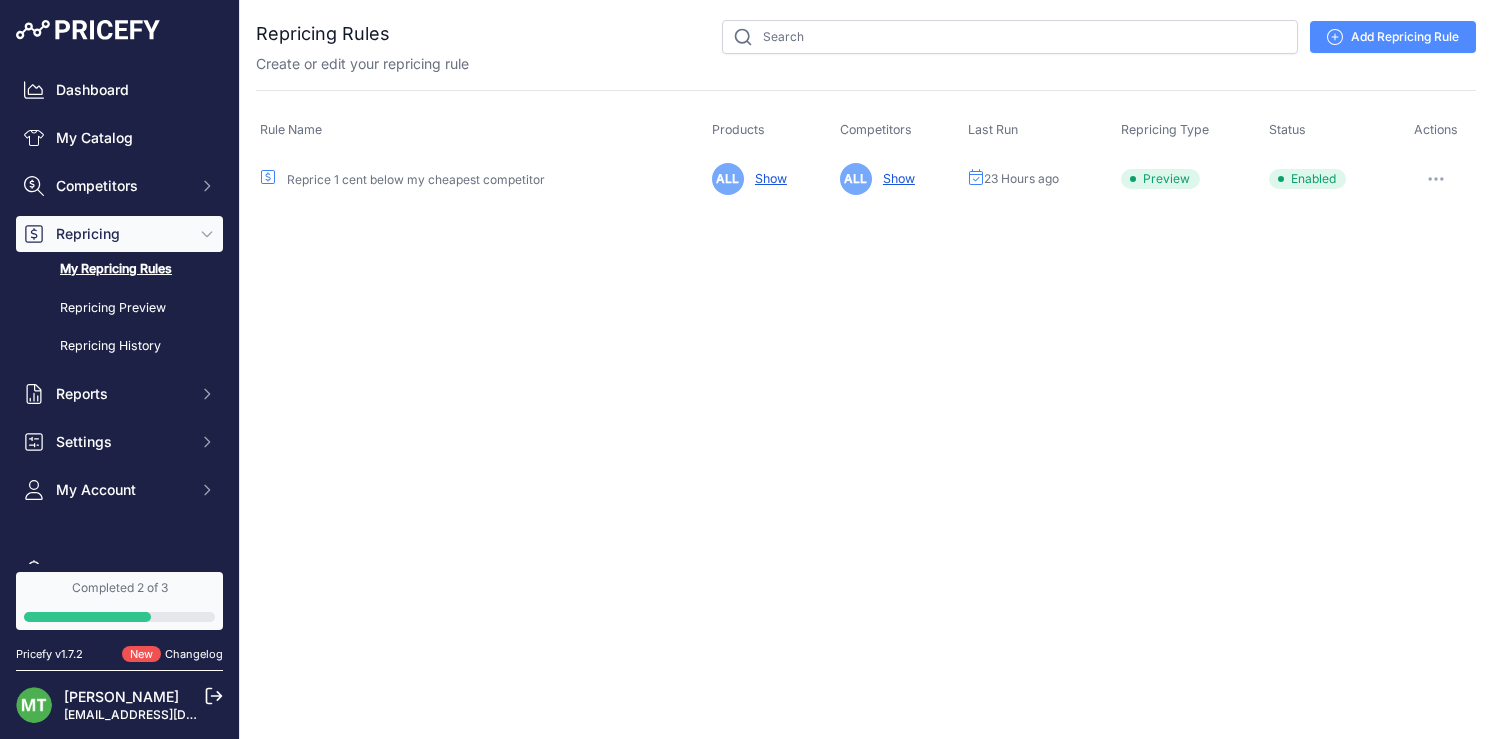 click at bounding box center [1436, 179] 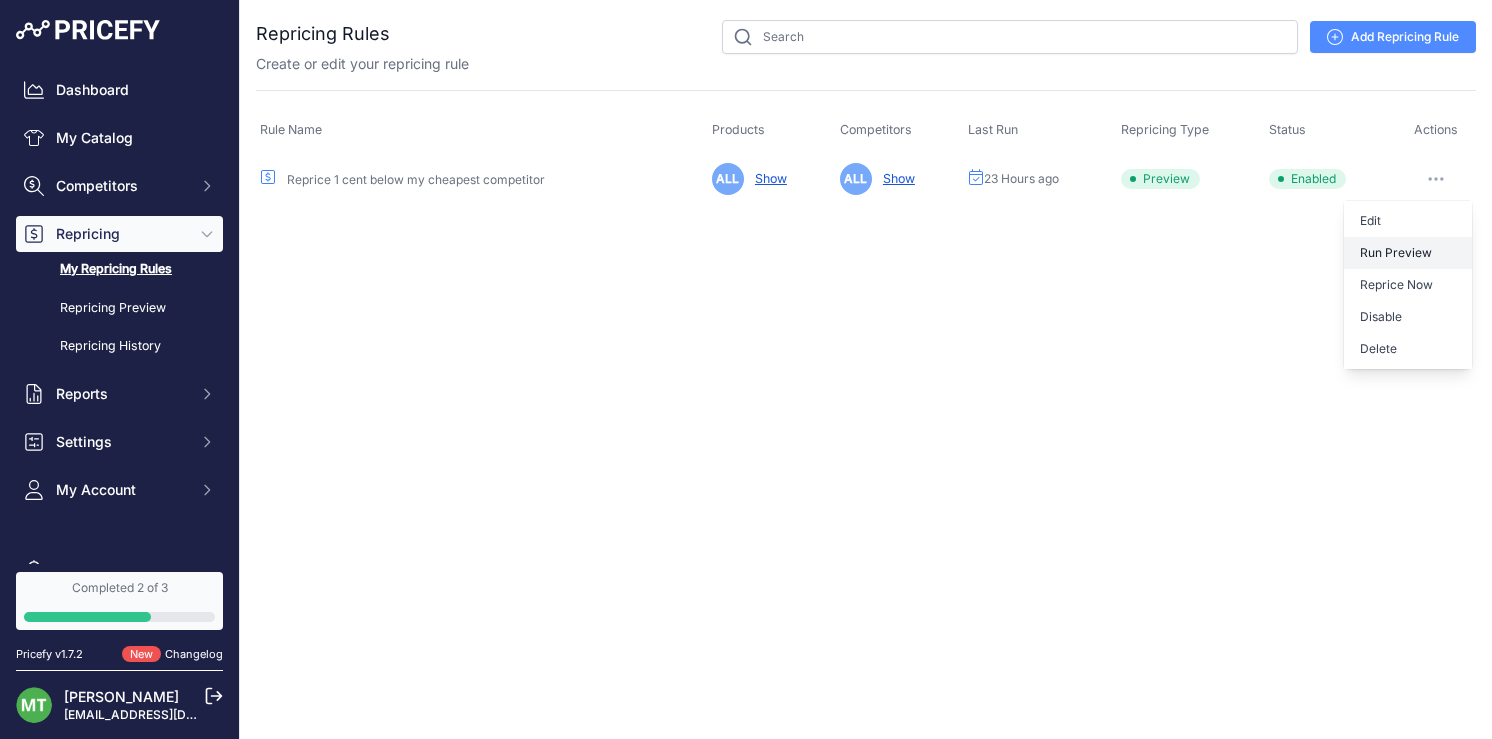 click on "Run Preview" at bounding box center [1408, 253] 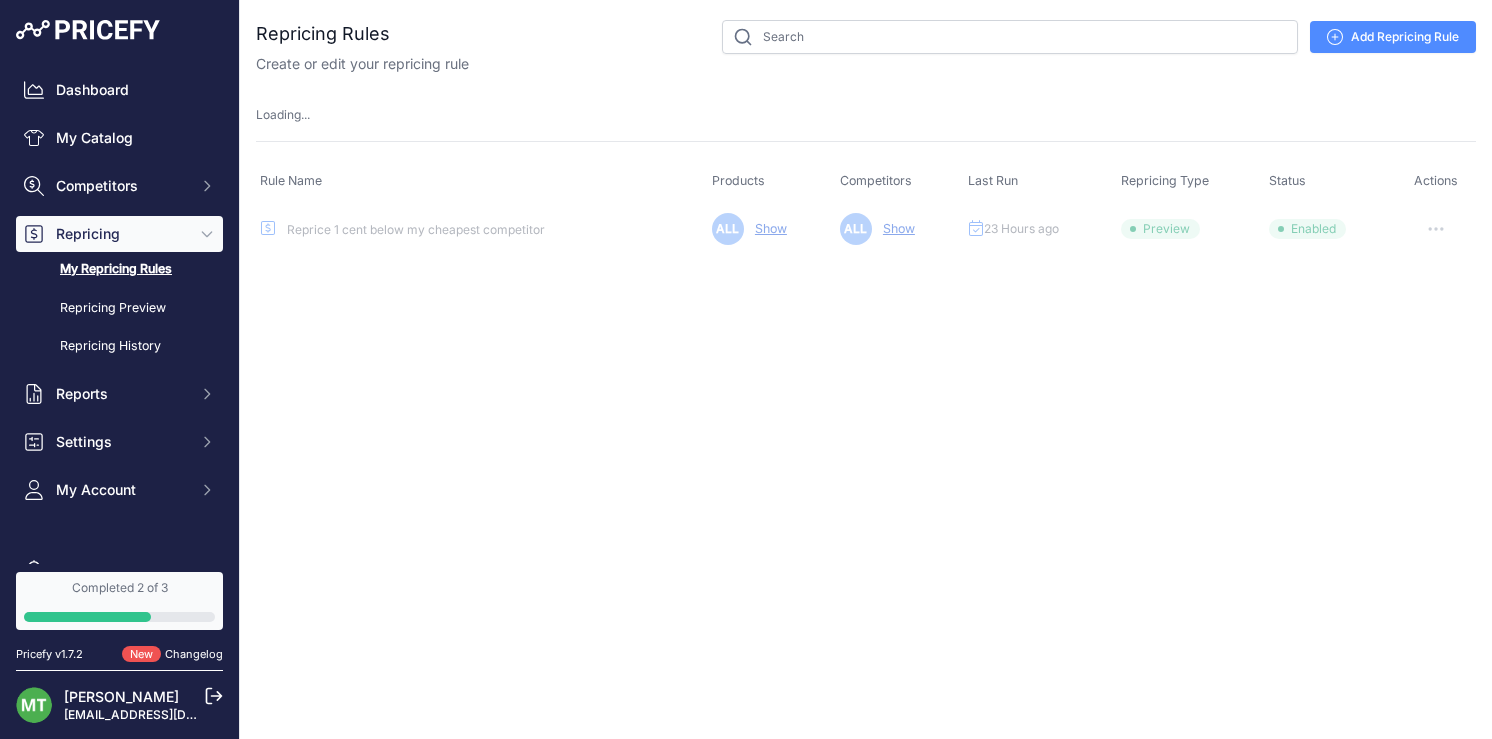 type 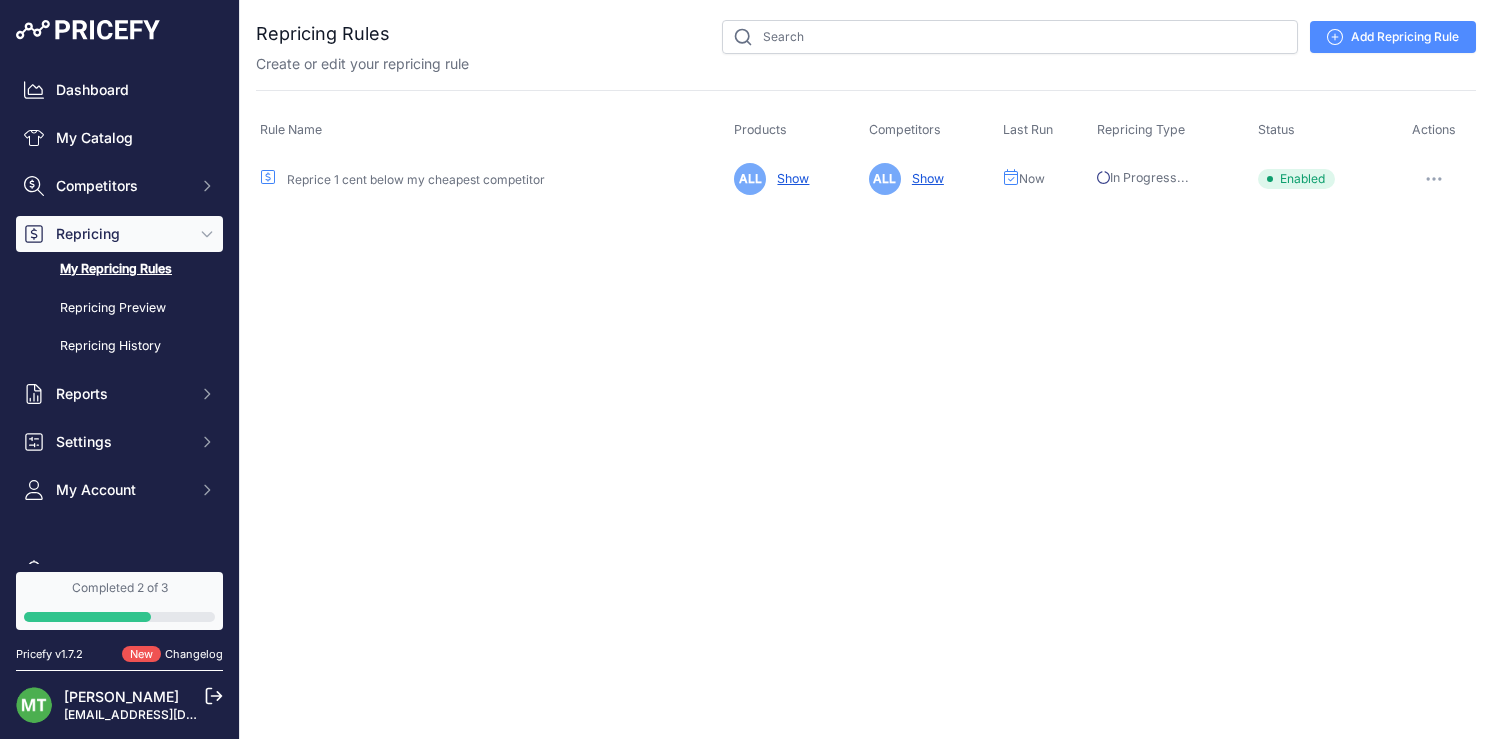 click at bounding box center [1434, 179] 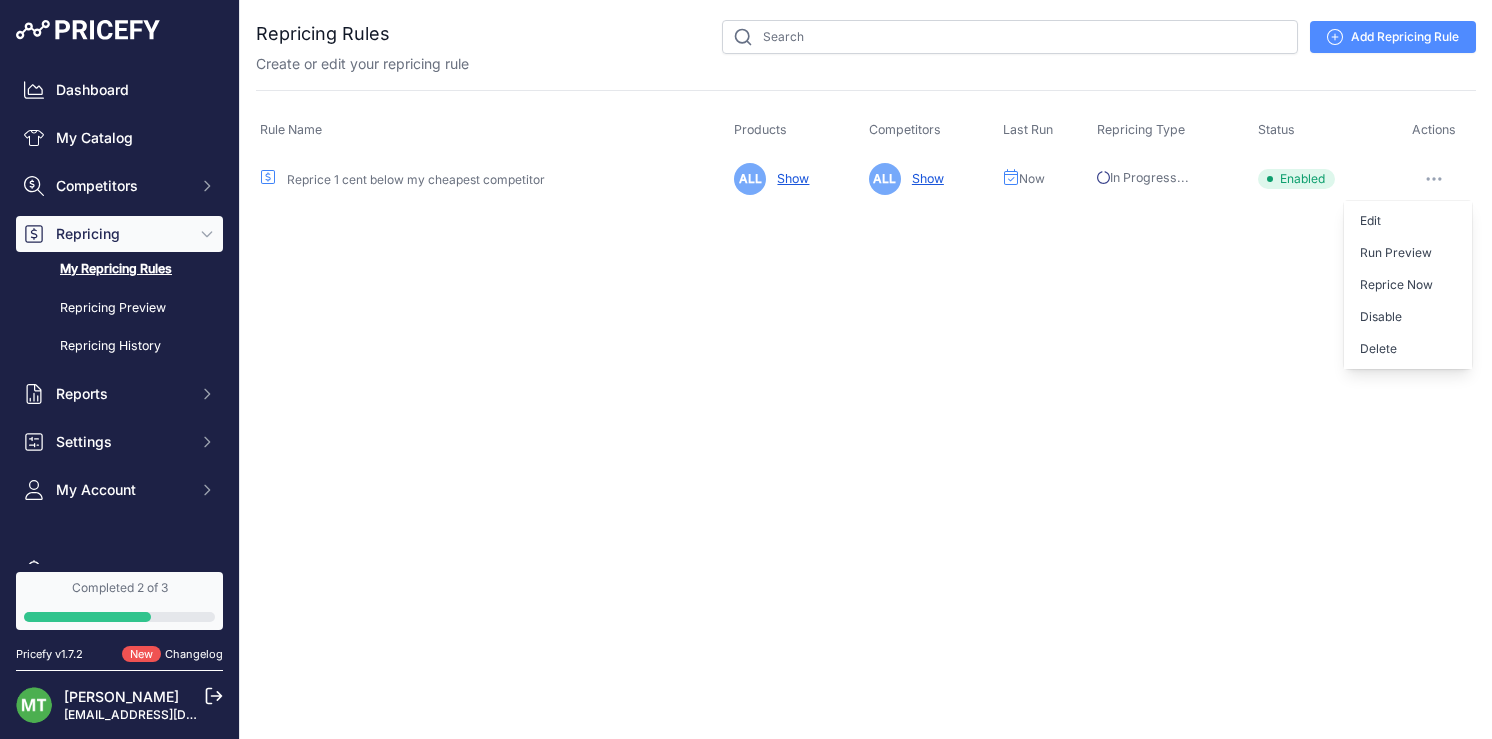 click on "Close
You are not connected to the internet." at bounding box center [866, 369] 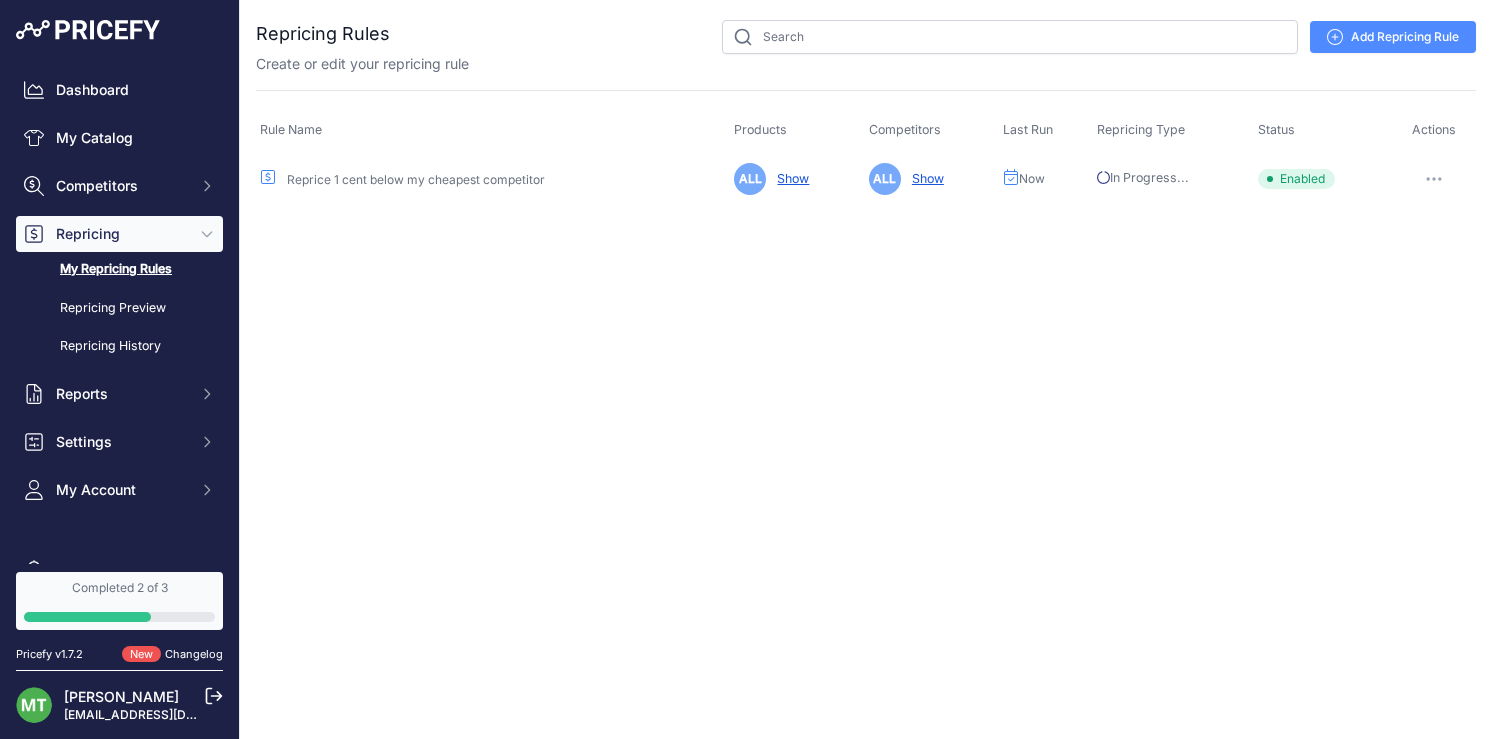 click at bounding box center (1434, 179) 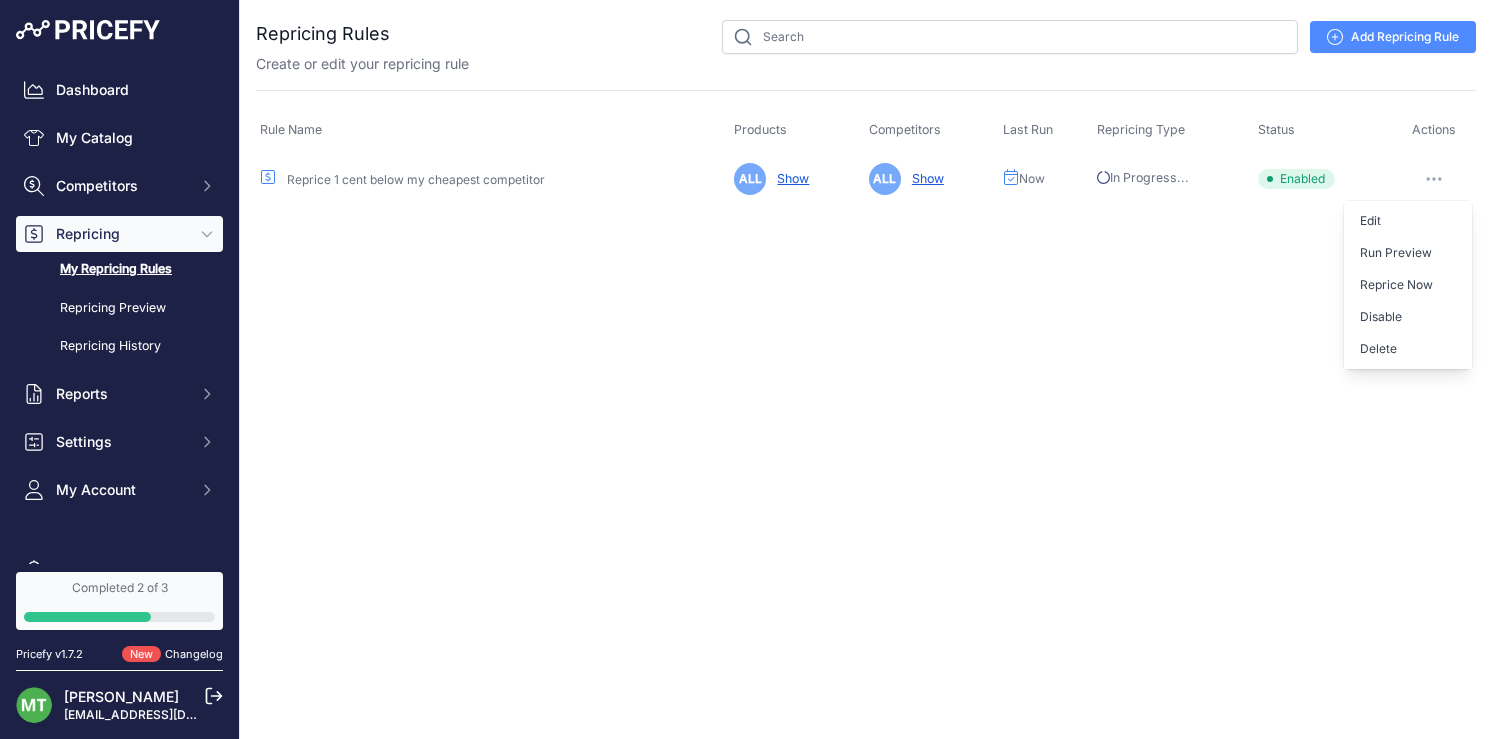 click on "Close
You are not connected to the internet." at bounding box center (866, 369) 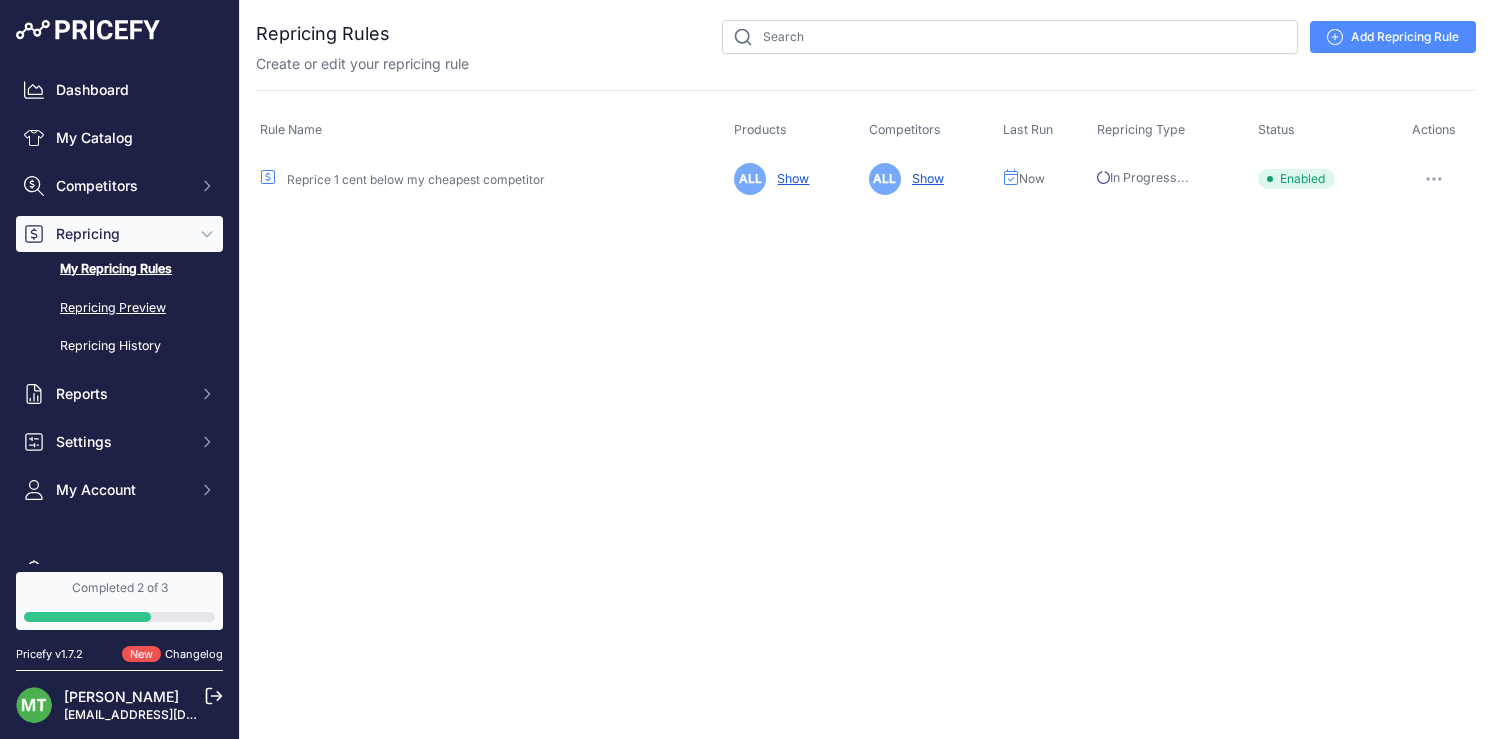 click on "Repricing Preview" at bounding box center [119, 308] 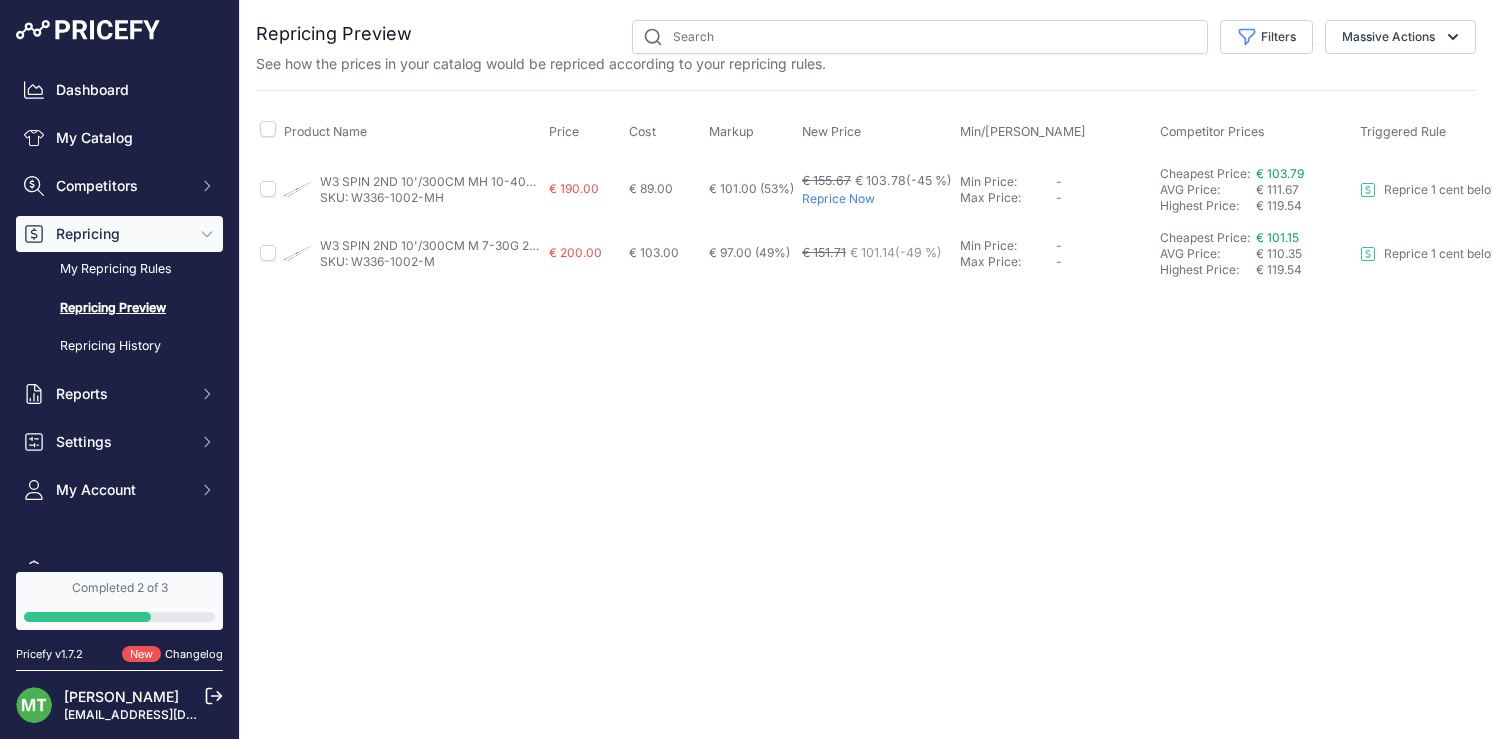 scroll, scrollTop: 0, scrollLeft: 0, axis: both 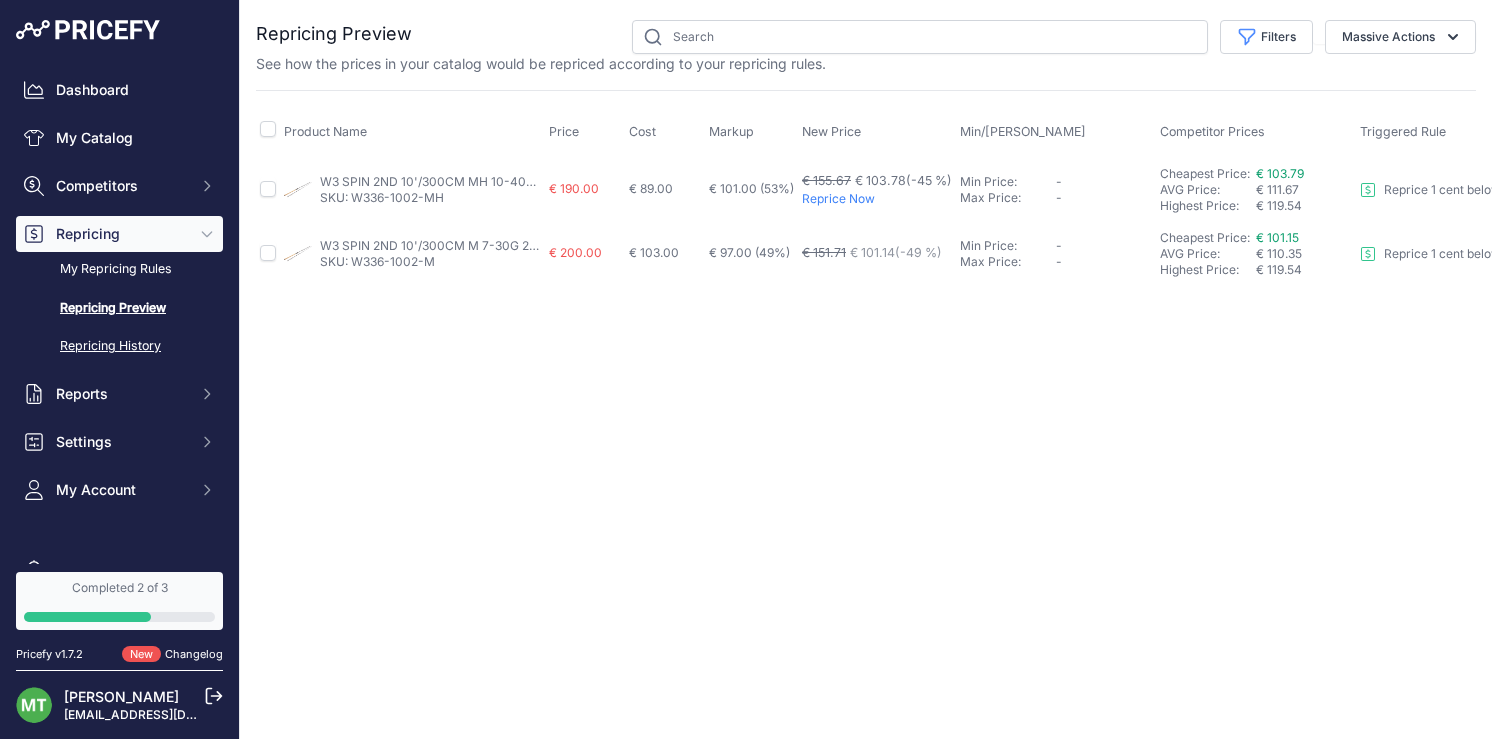 click on "Repricing History" at bounding box center (119, 346) 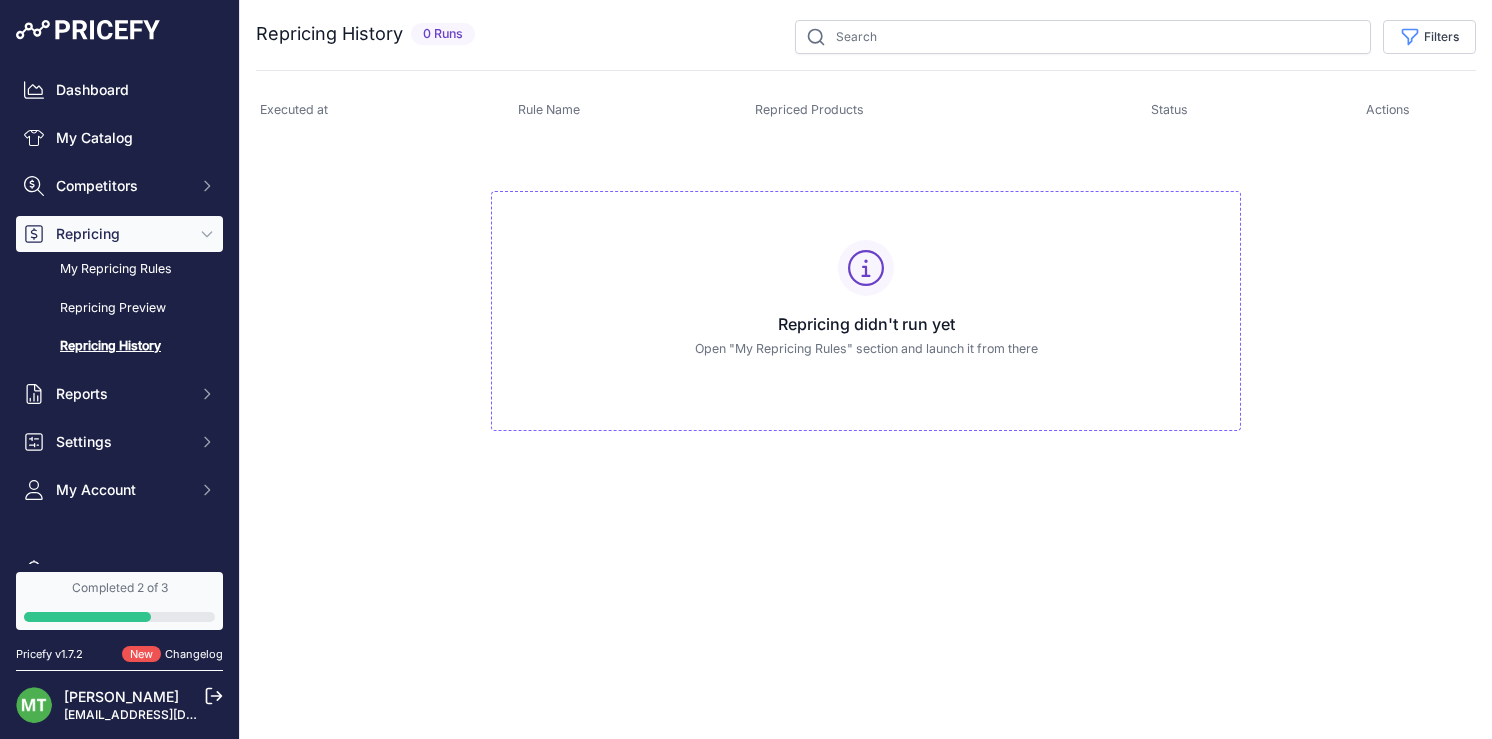 scroll, scrollTop: 0, scrollLeft: 0, axis: both 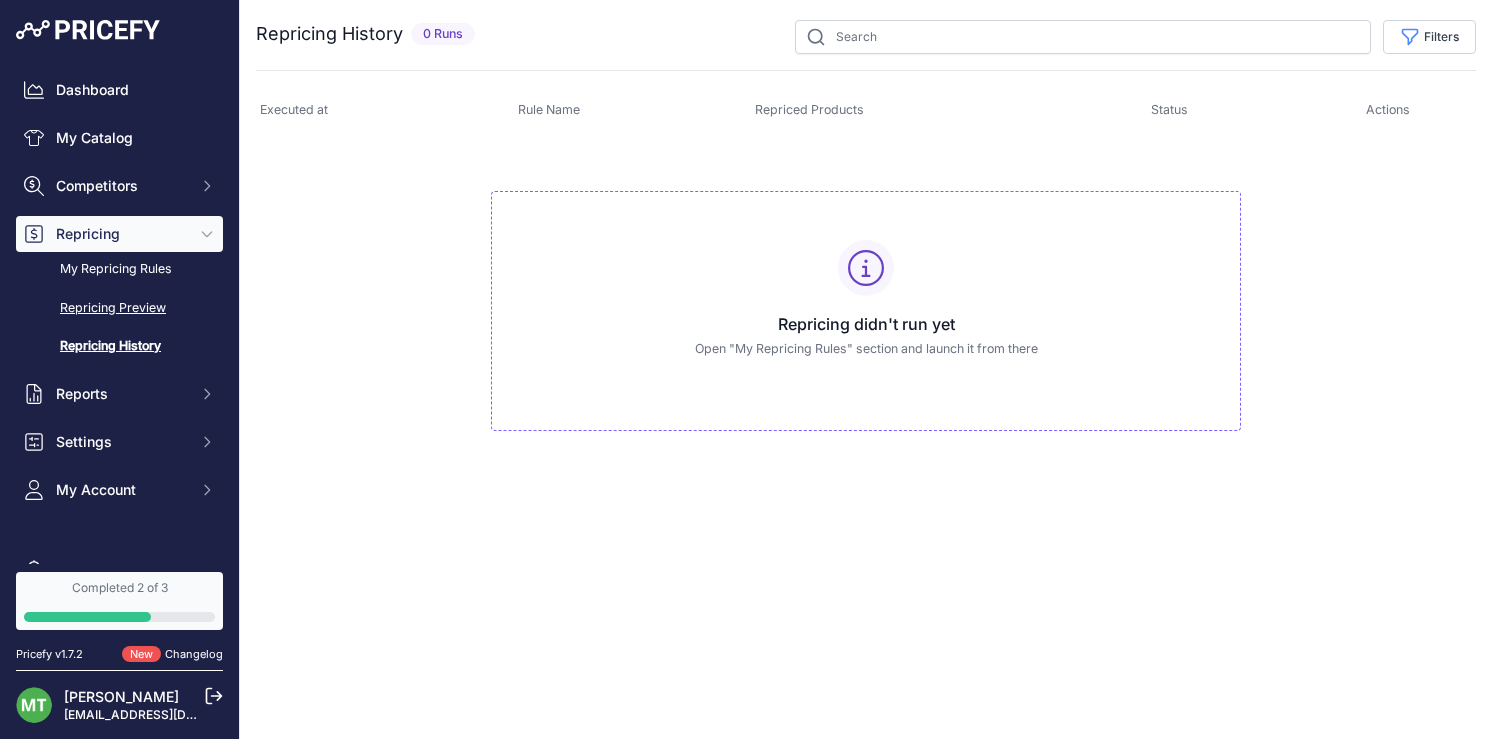 click on "Repricing Preview" at bounding box center (119, 308) 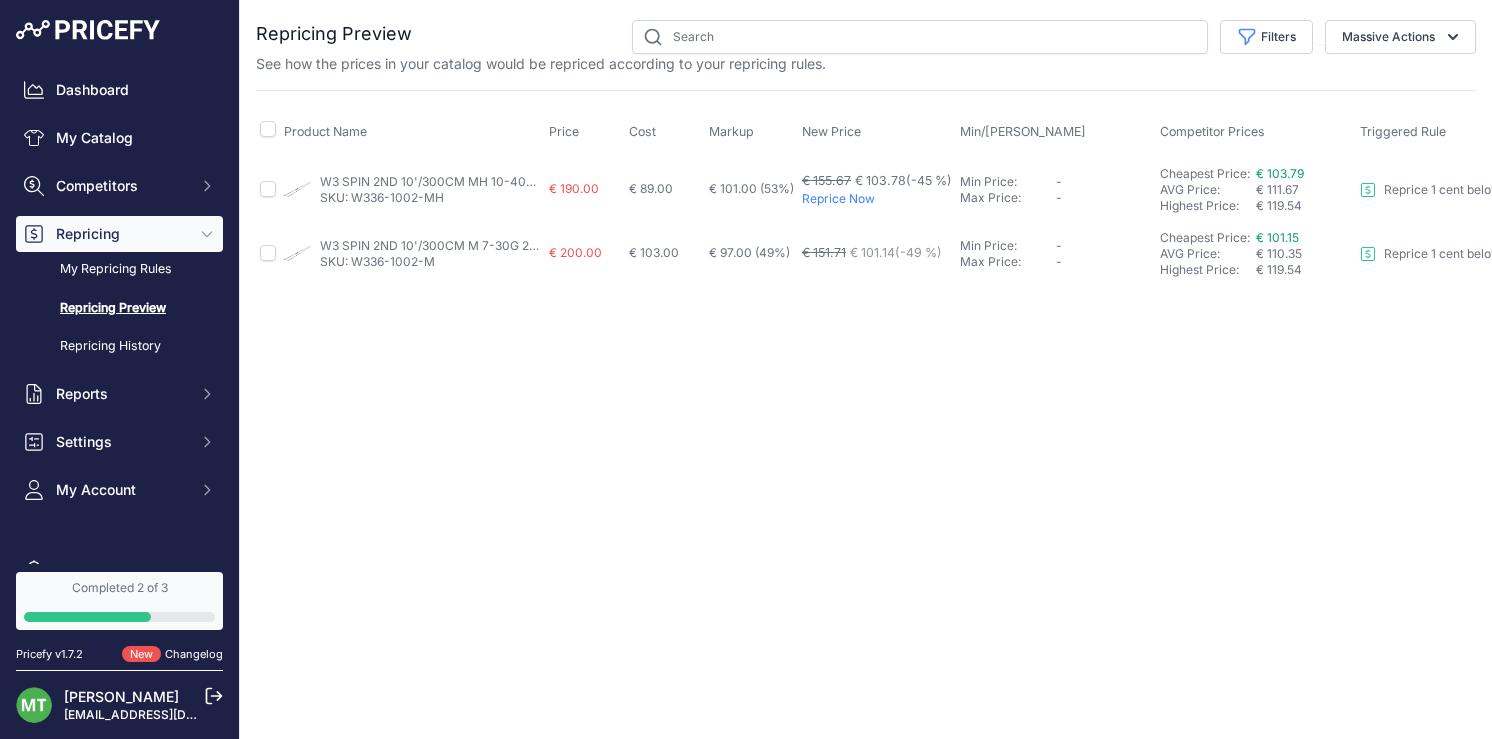 scroll, scrollTop: 0, scrollLeft: 0, axis: both 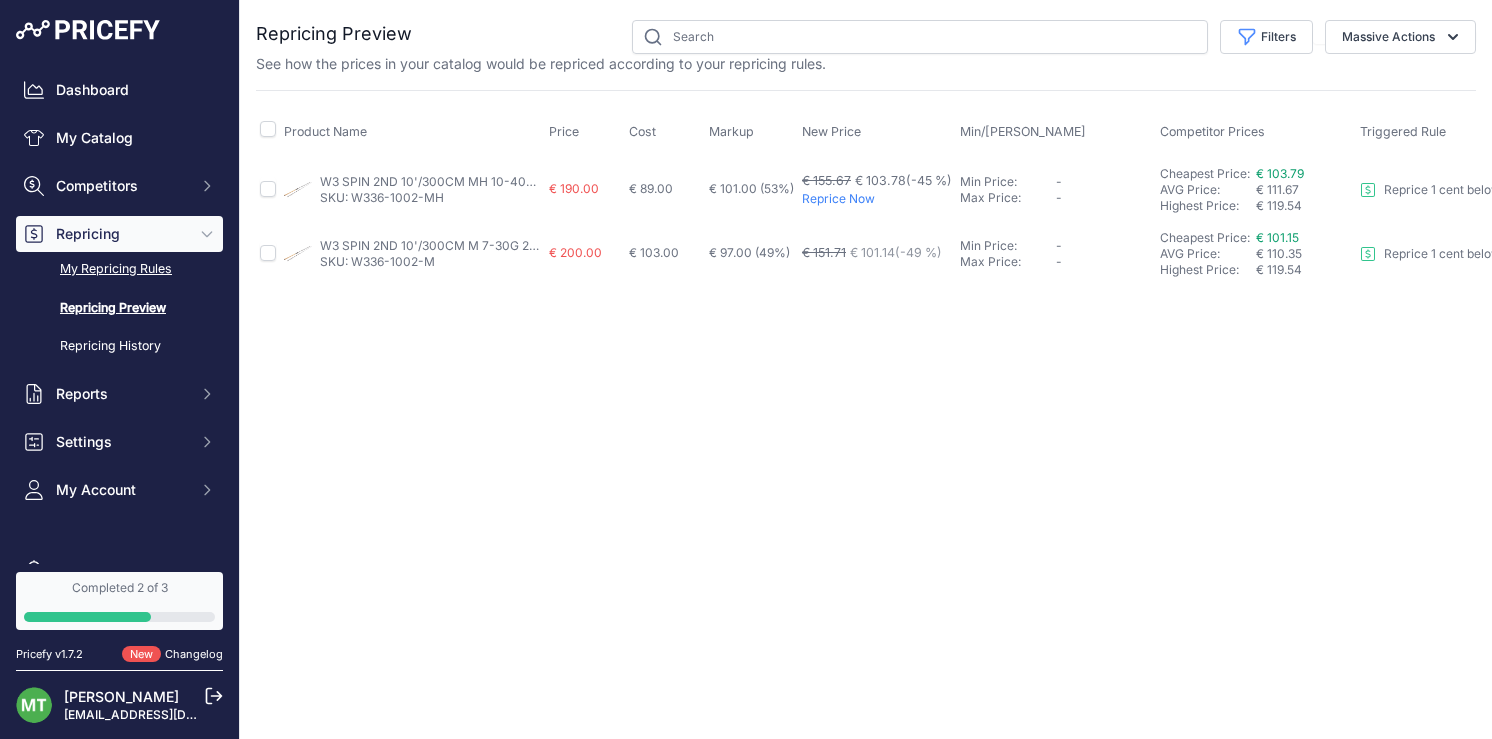 click on "My Repricing Rules" at bounding box center (119, 269) 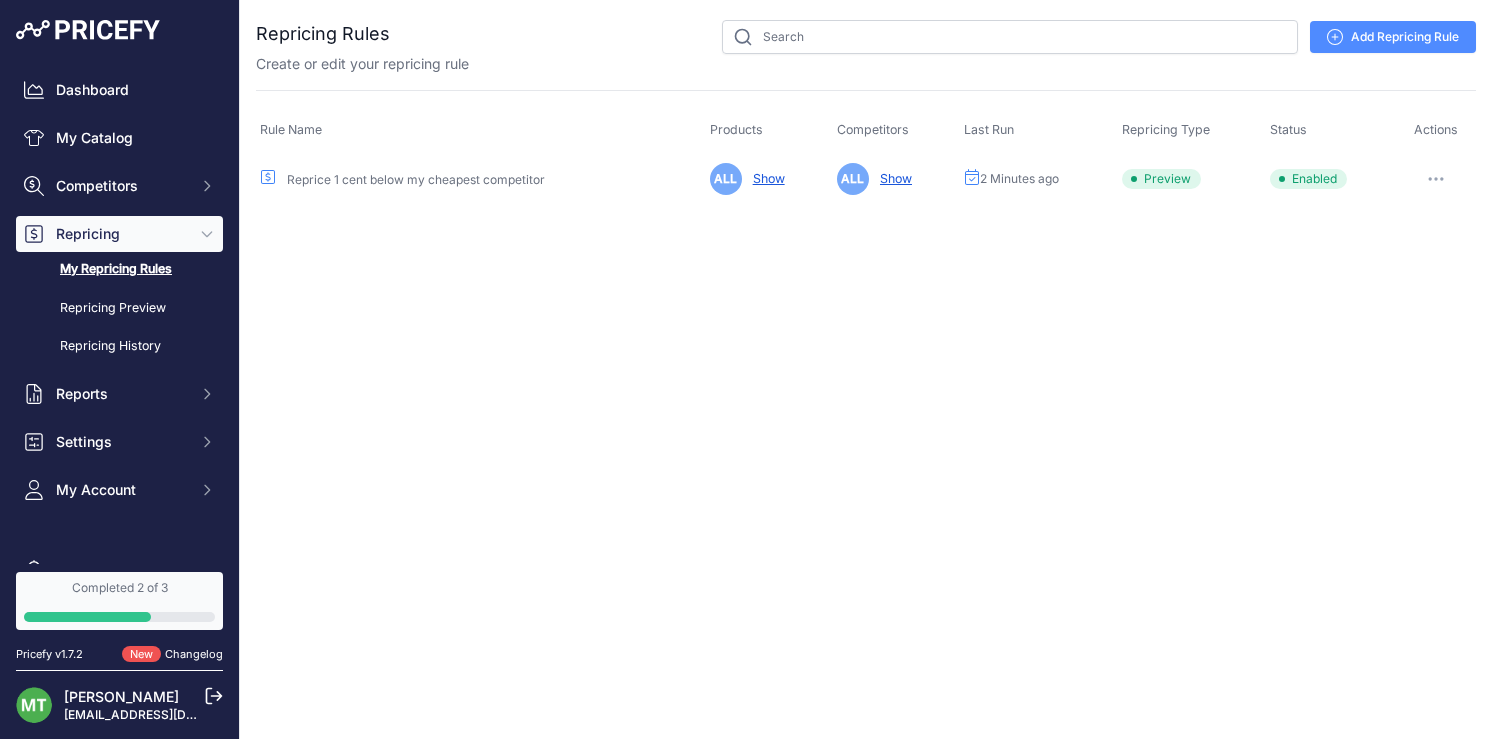 scroll, scrollTop: 0, scrollLeft: 0, axis: both 